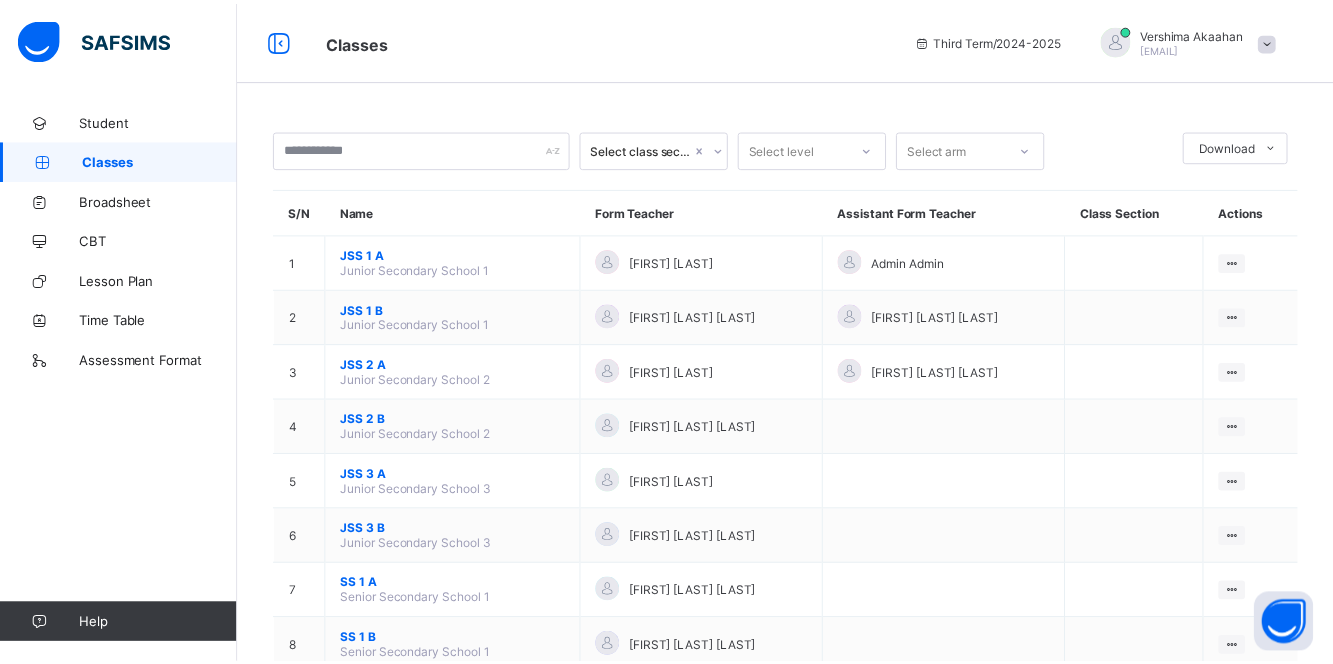 scroll, scrollTop: 0, scrollLeft: 0, axis: both 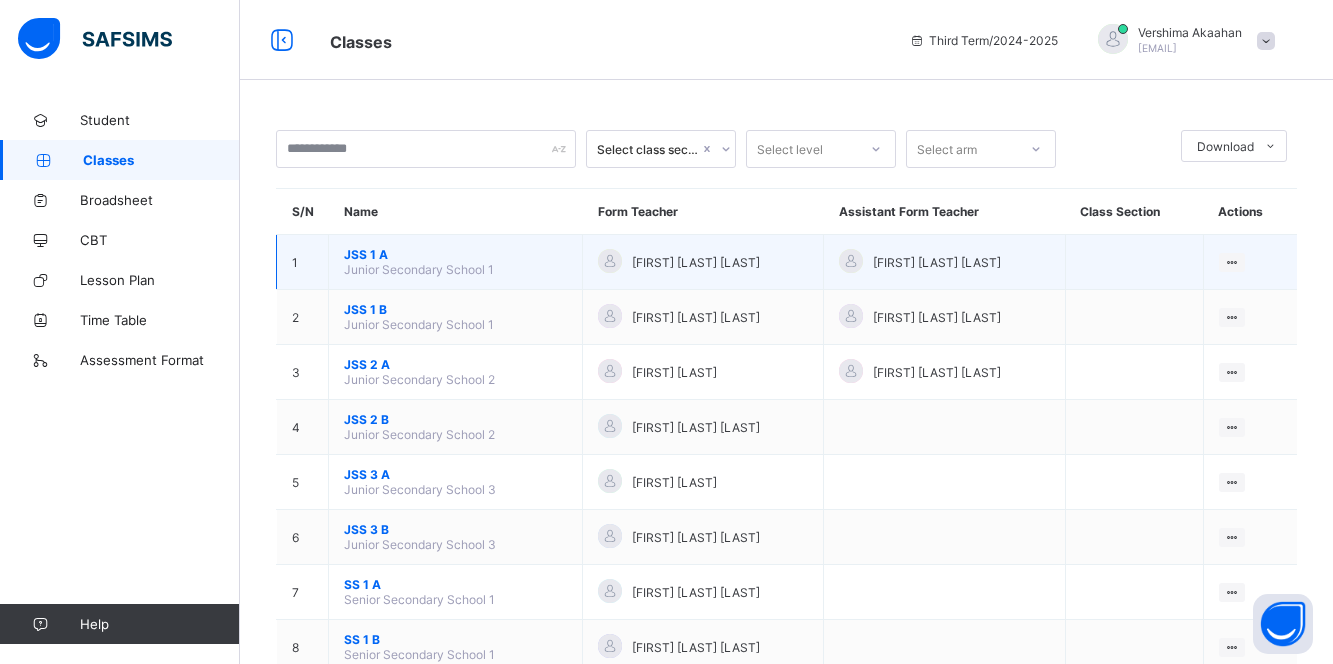 click on "JSS 1   A" at bounding box center [455, 254] 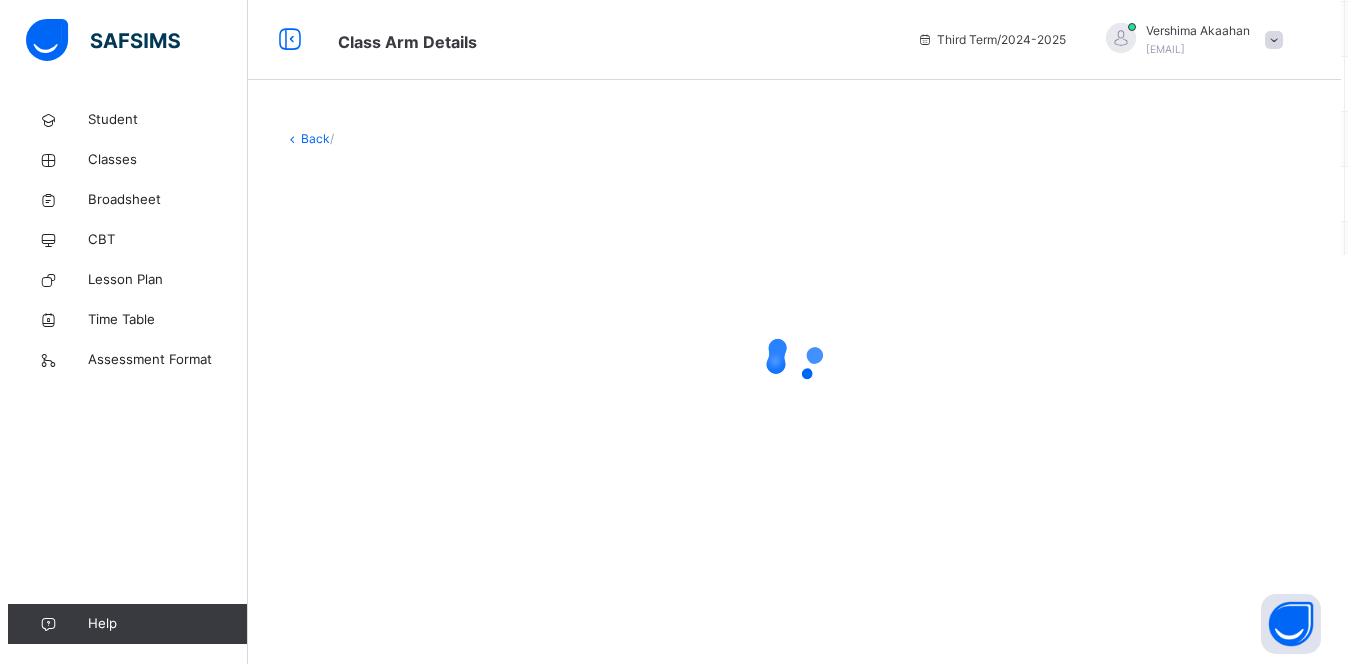 scroll, scrollTop: 0, scrollLeft: 0, axis: both 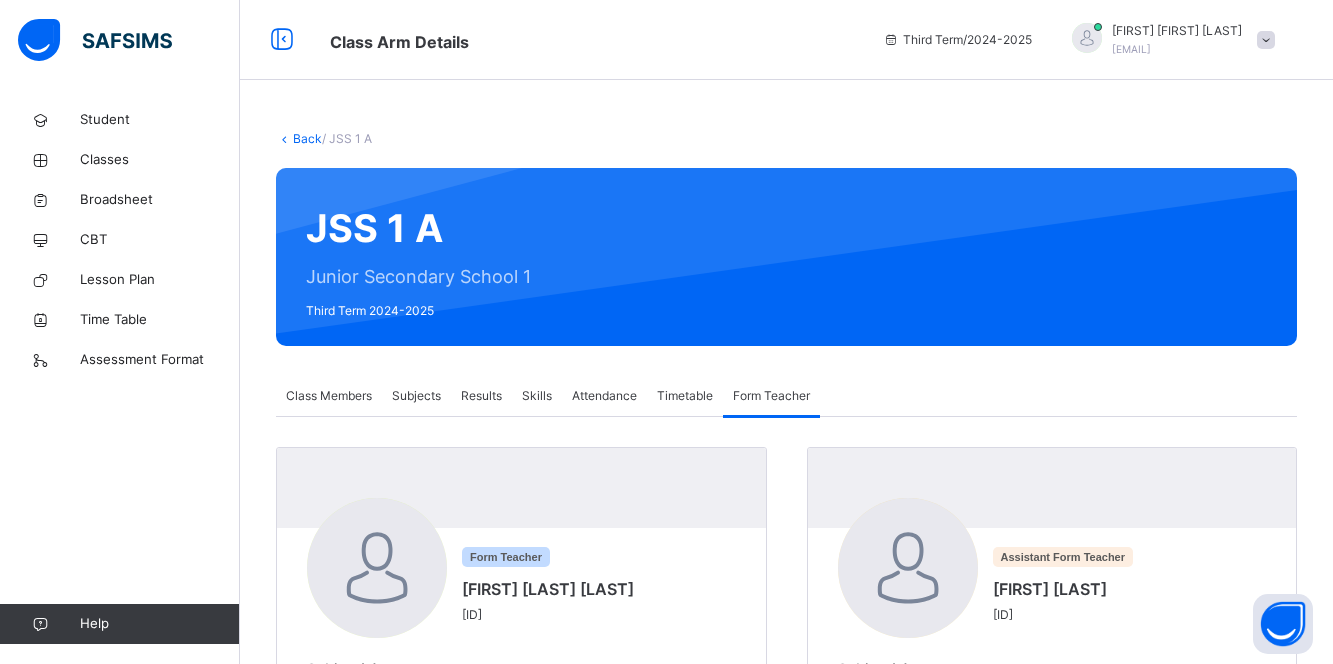 click on "Attendance" at bounding box center (604, 396) 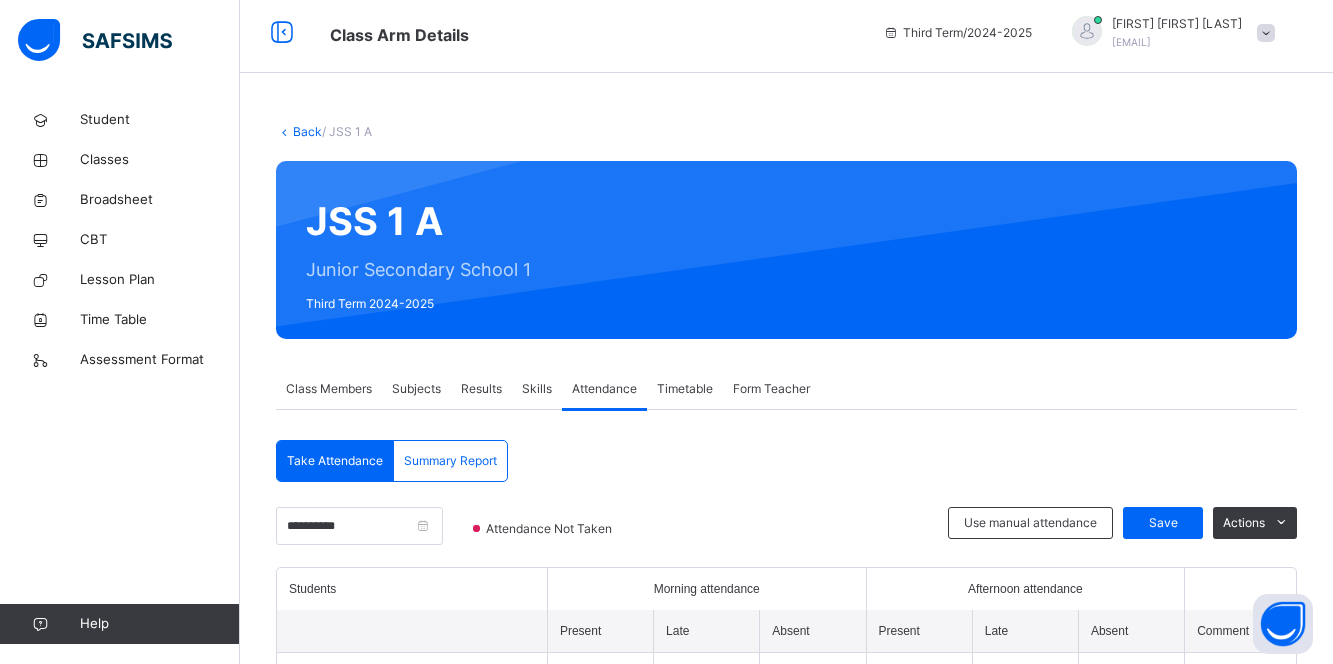 scroll, scrollTop: 0, scrollLeft: 0, axis: both 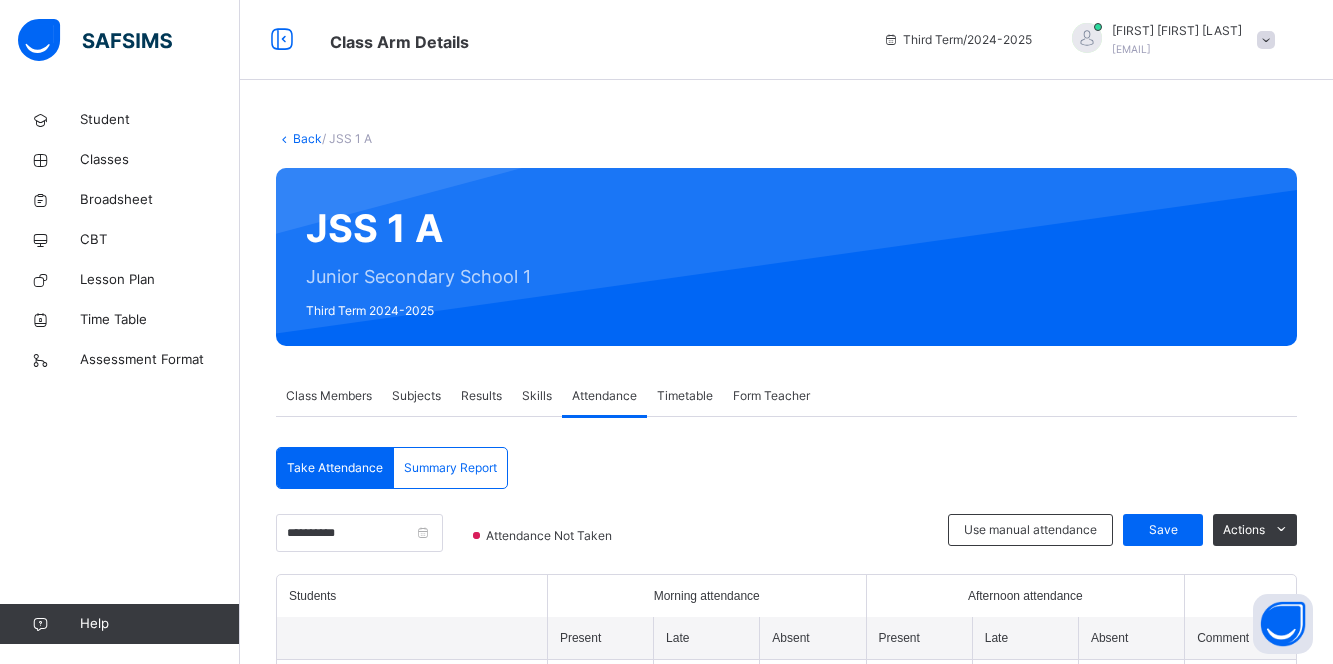 click on "Skills" at bounding box center [537, 396] 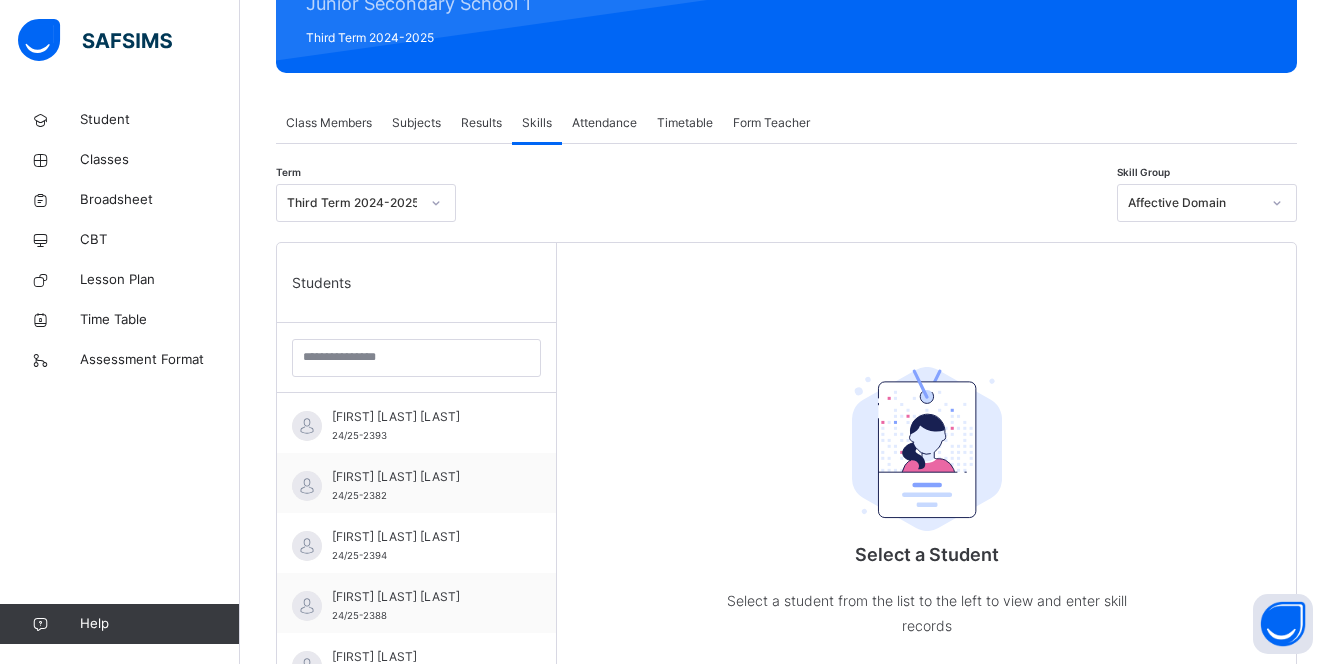 scroll, scrollTop: 267, scrollLeft: 0, axis: vertical 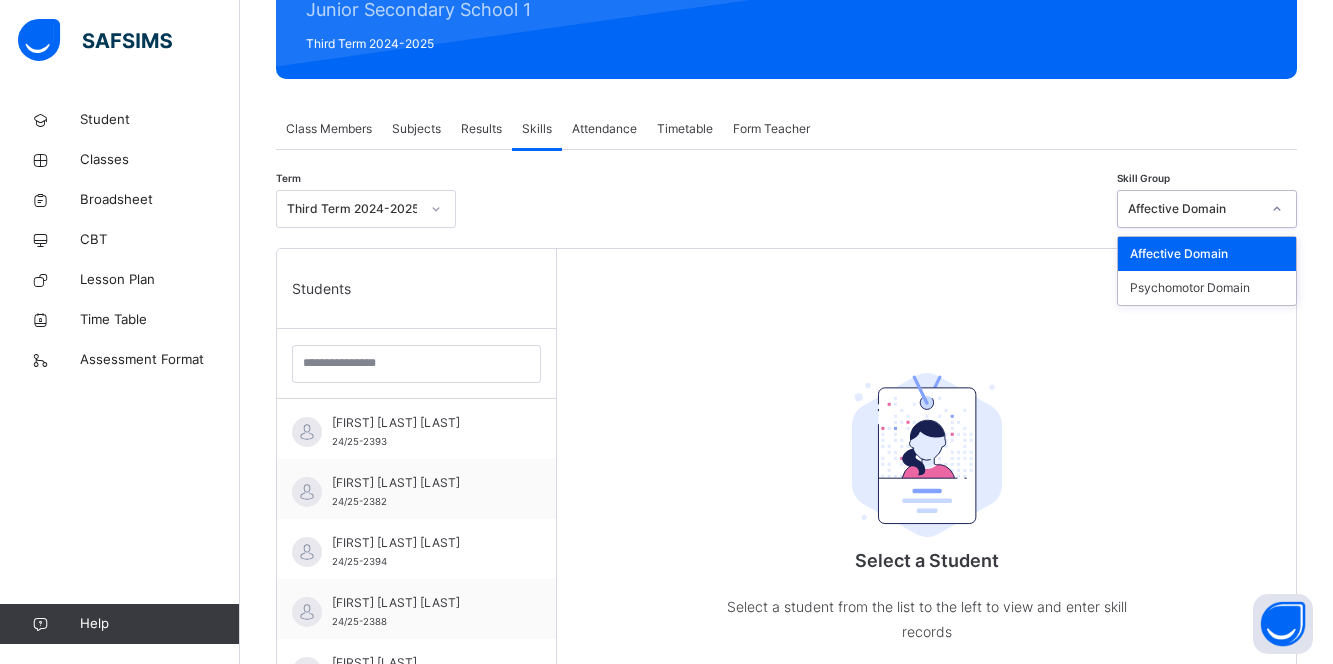click 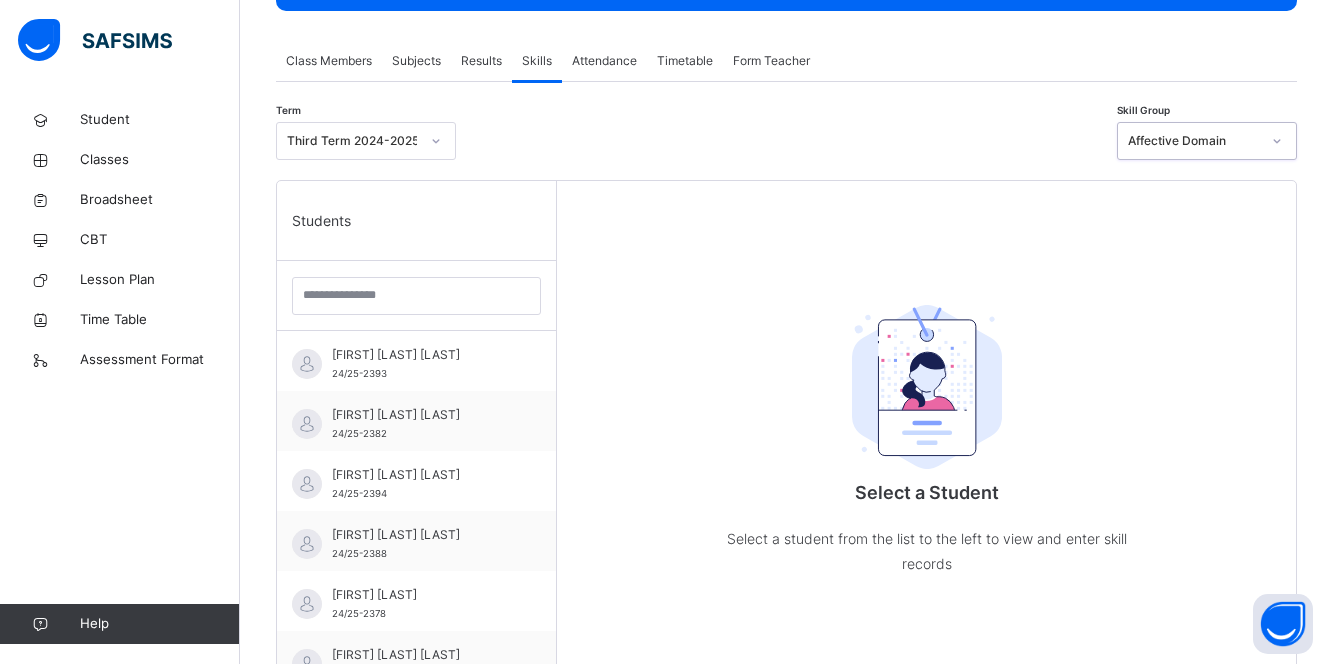 scroll, scrollTop: 367, scrollLeft: 0, axis: vertical 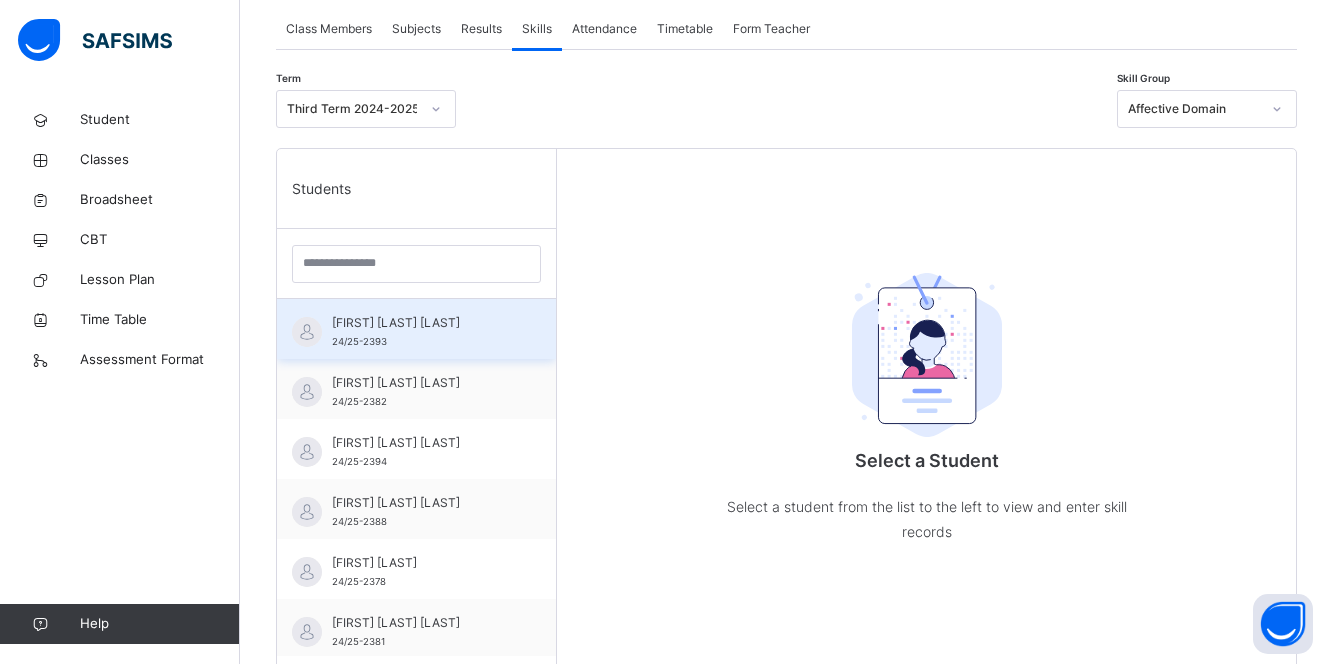 click on "[FIRST] [LAST] [LAST]" at bounding box center [421, 323] 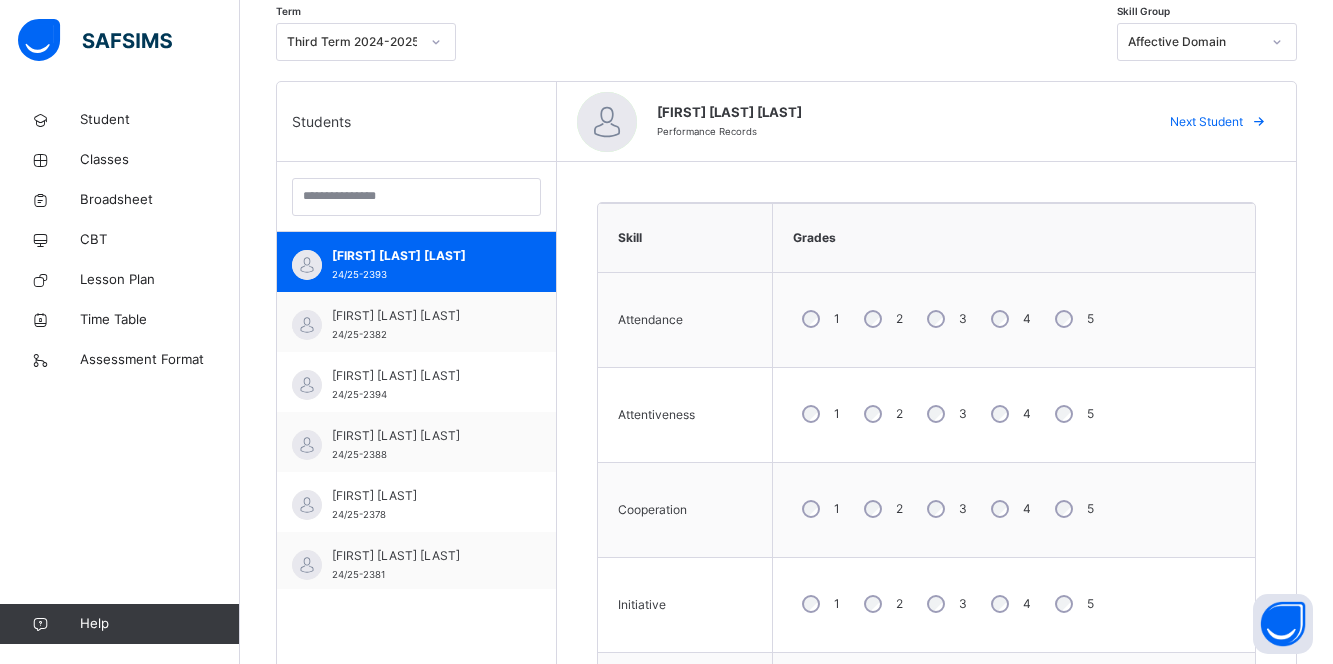 scroll, scrollTop: 467, scrollLeft: 0, axis: vertical 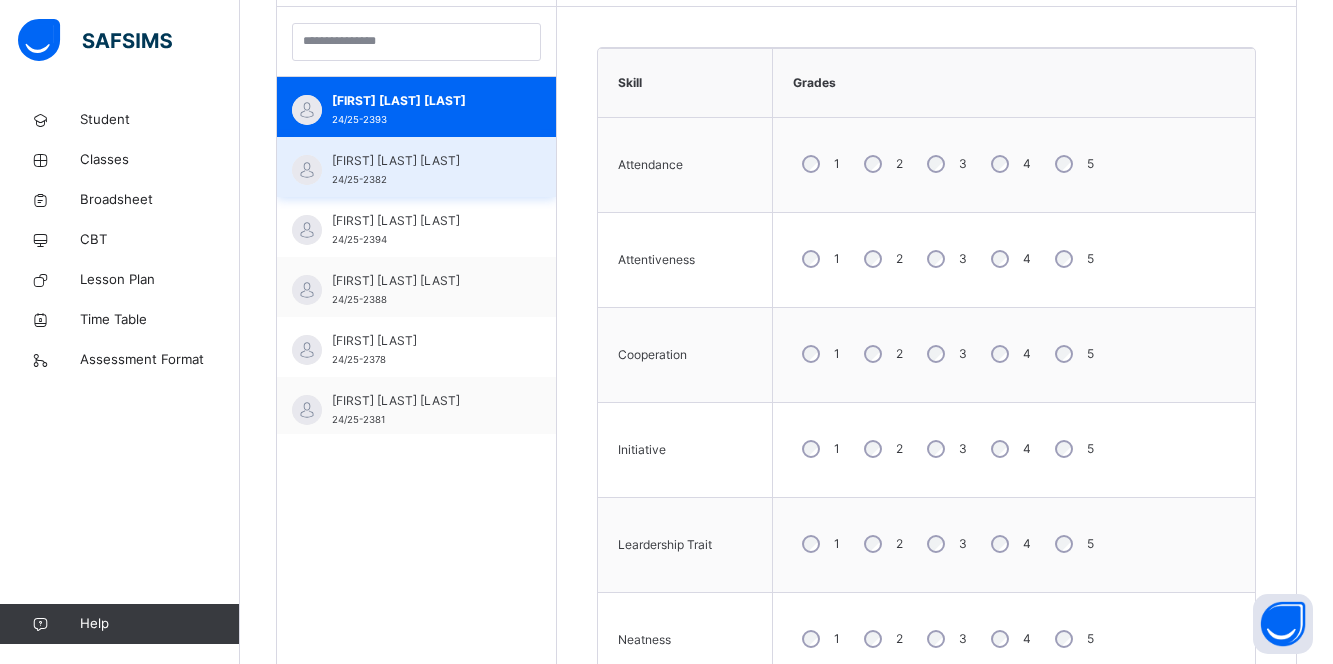 click on "[FIRST] [LAST] [LAST]" at bounding box center [421, 161] 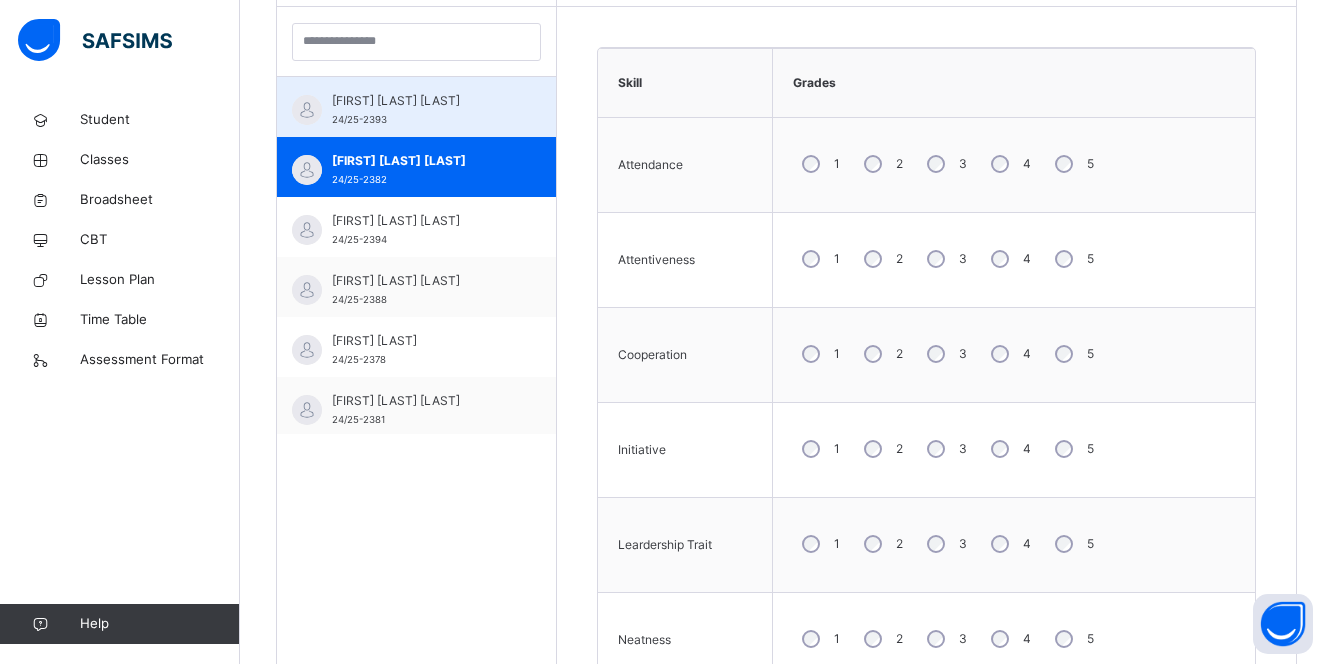click on "[FIRST] [LAST] [LAST]" at bounding box center [421, 101] 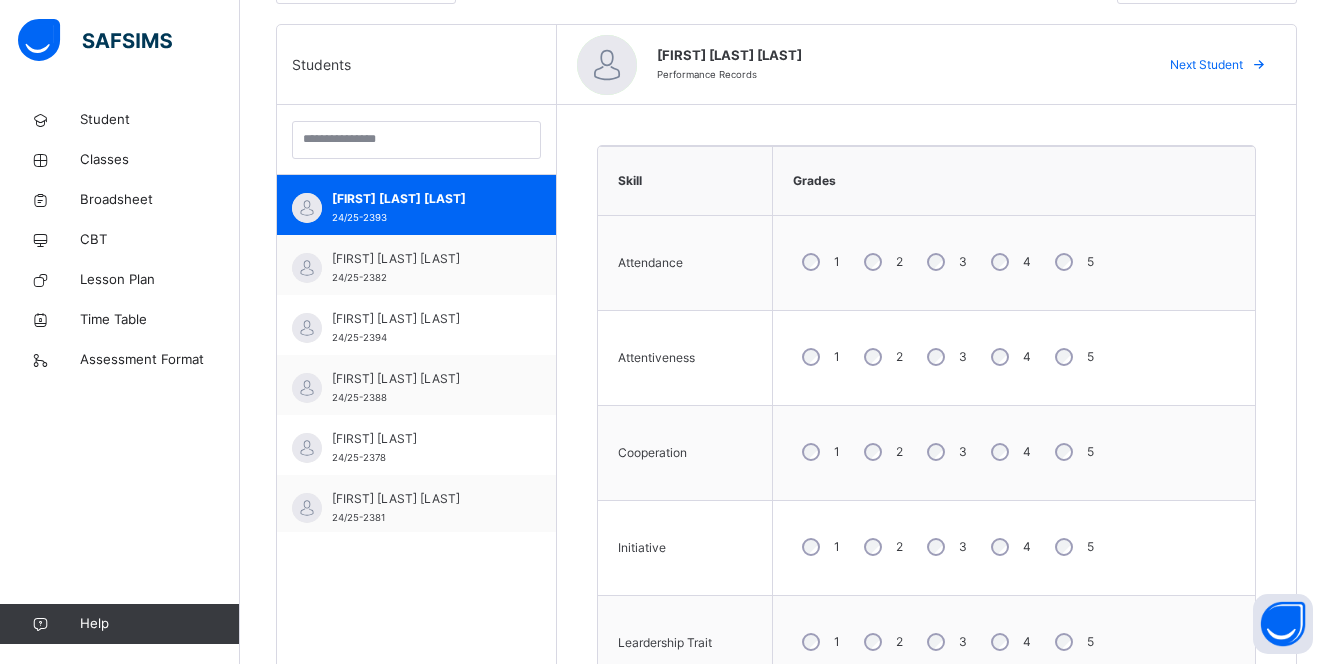 scroll, scrollTop: 600, scrollLeft: 0, axis: vertical 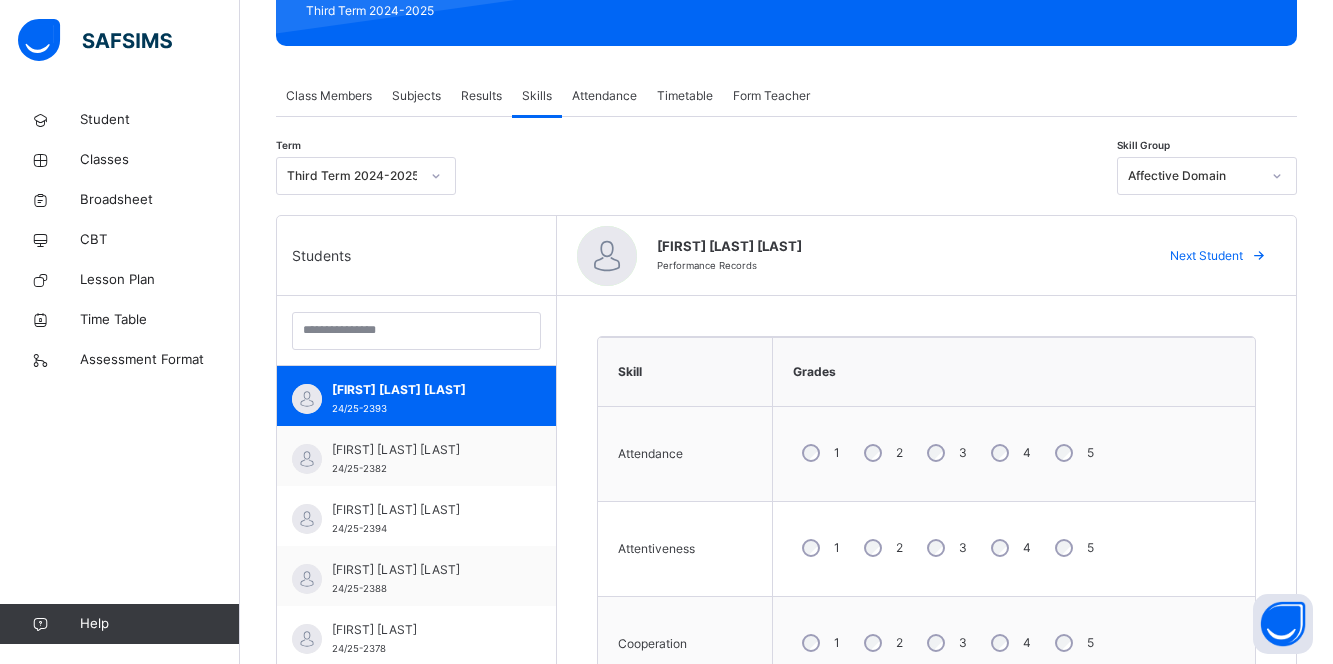 click on "Next Student" at bounding box center (1206, 256) 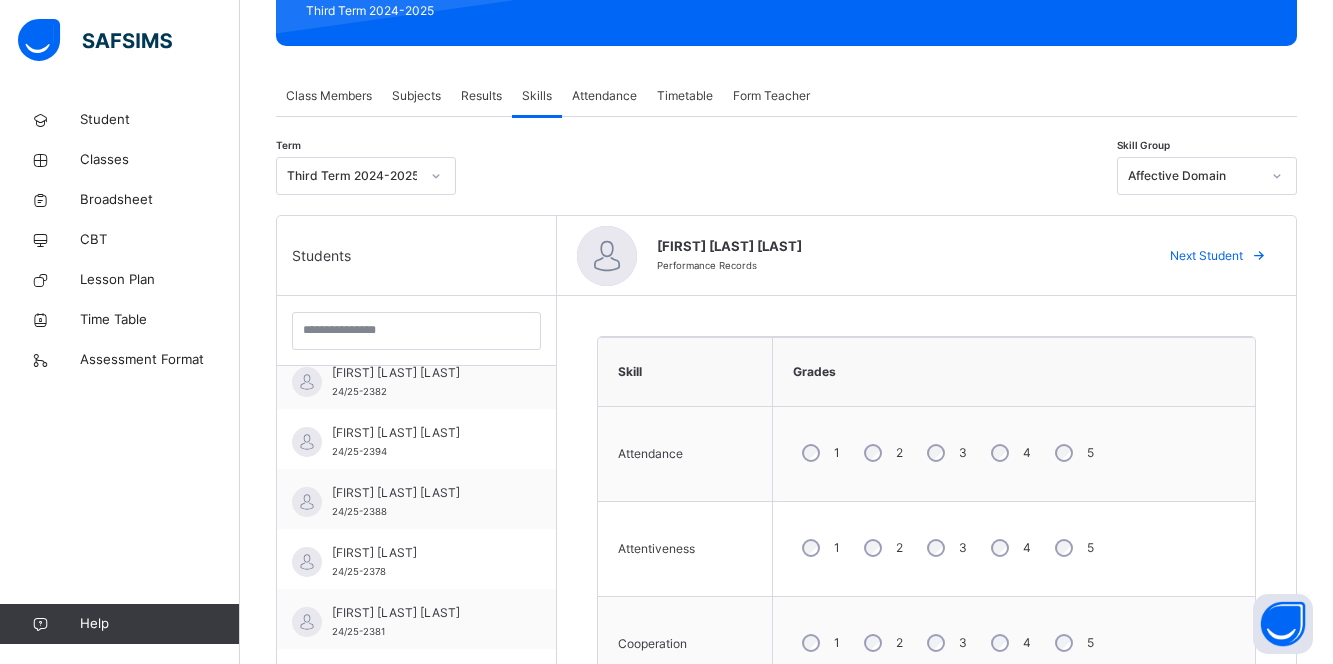 scroll, scrollTop: 400, scrollLeft: 0, axis: vertical 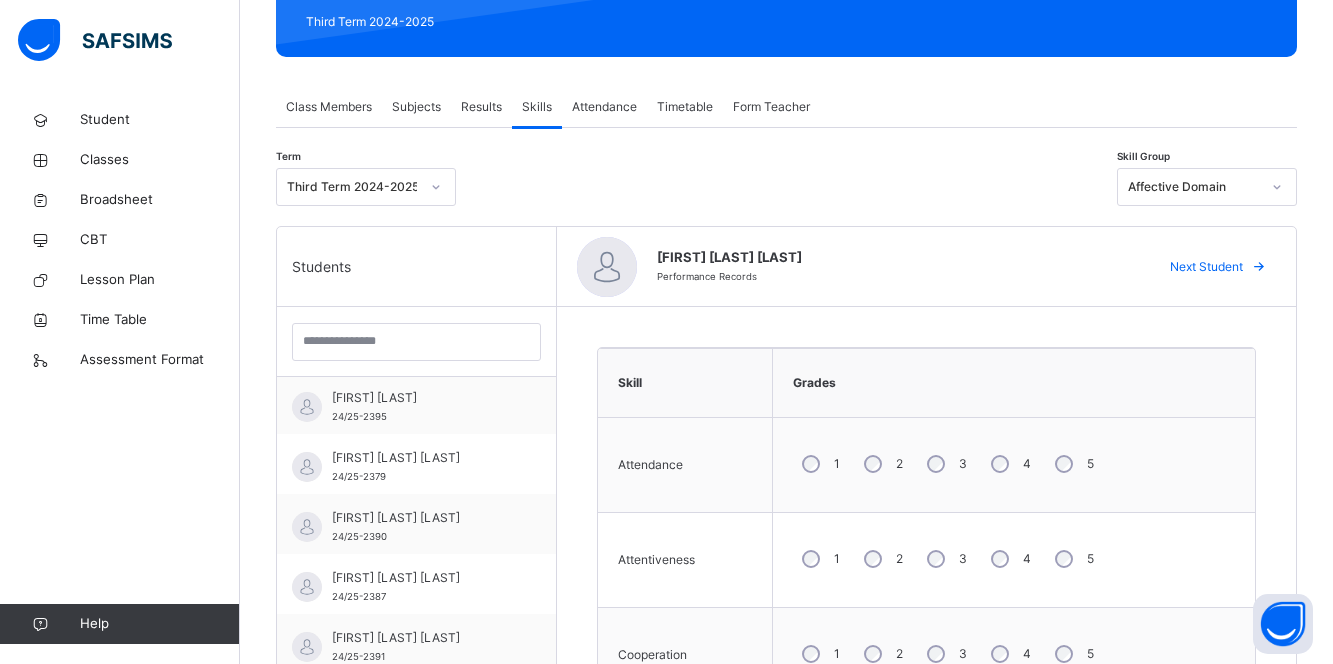 click on "Next Student" at bounding box center [1206, 267] 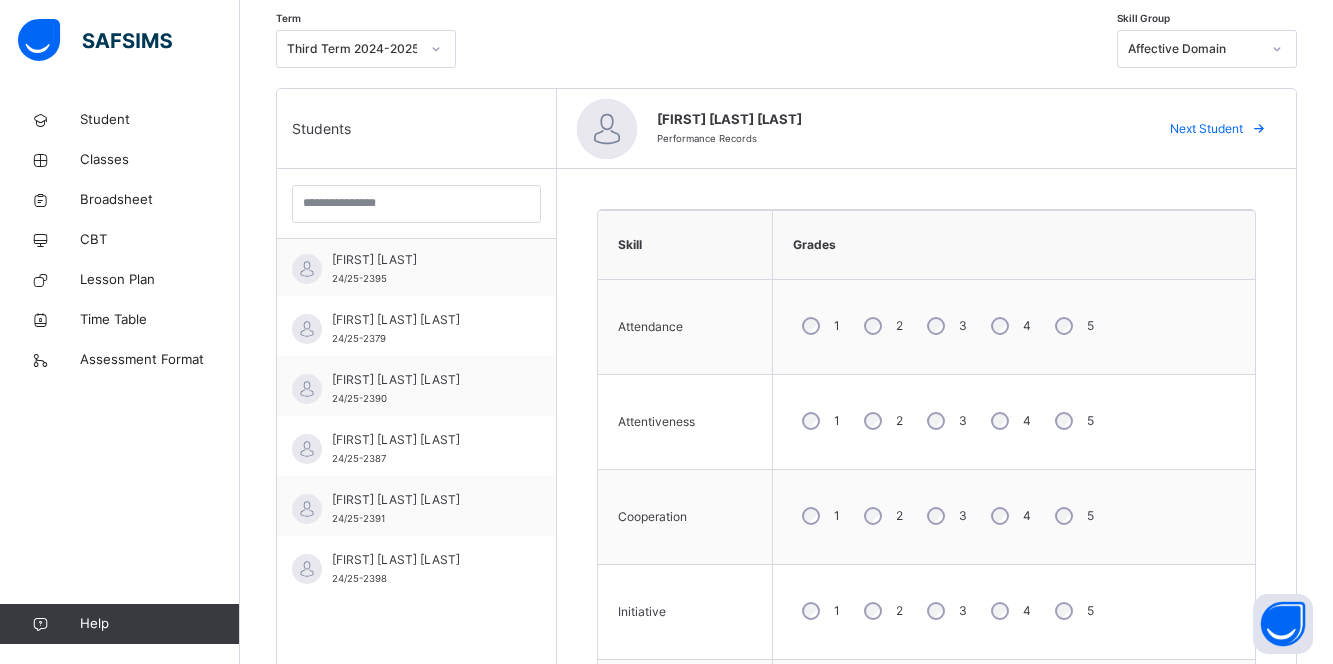 scroll, scrollTop: 500, scrollLeft: 0, axis: vertical 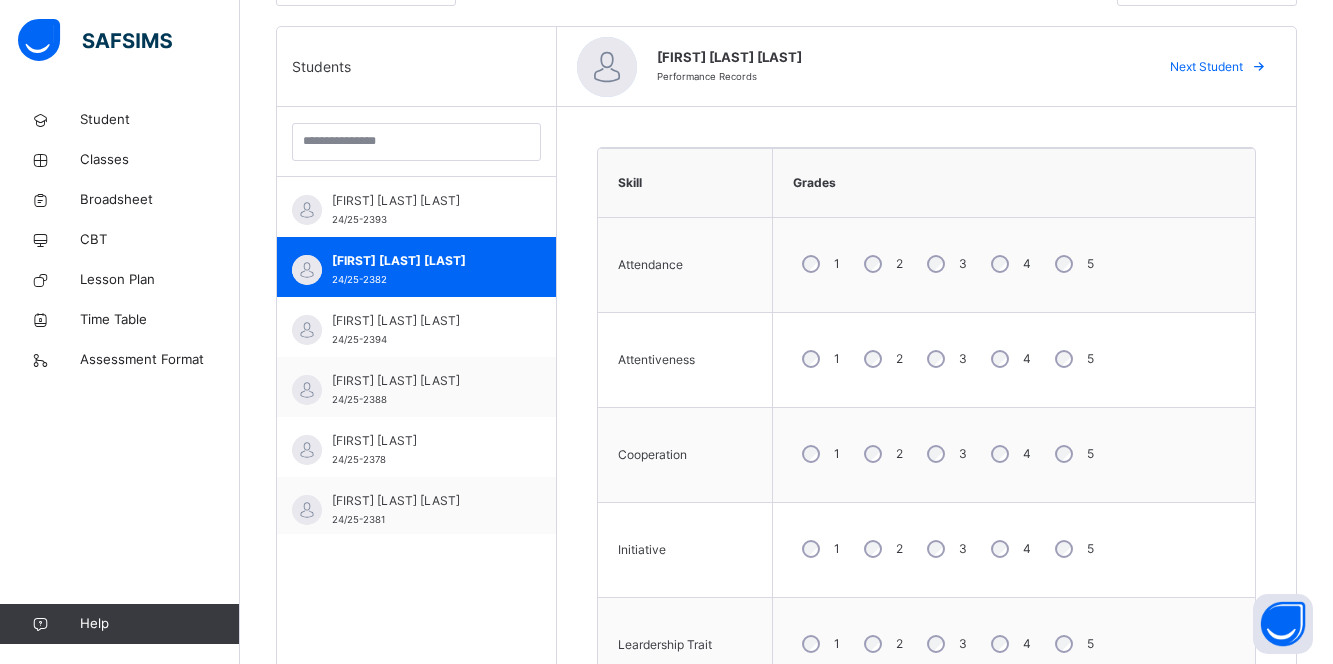 click on "Next Student" at bounding box center [1206, 67] 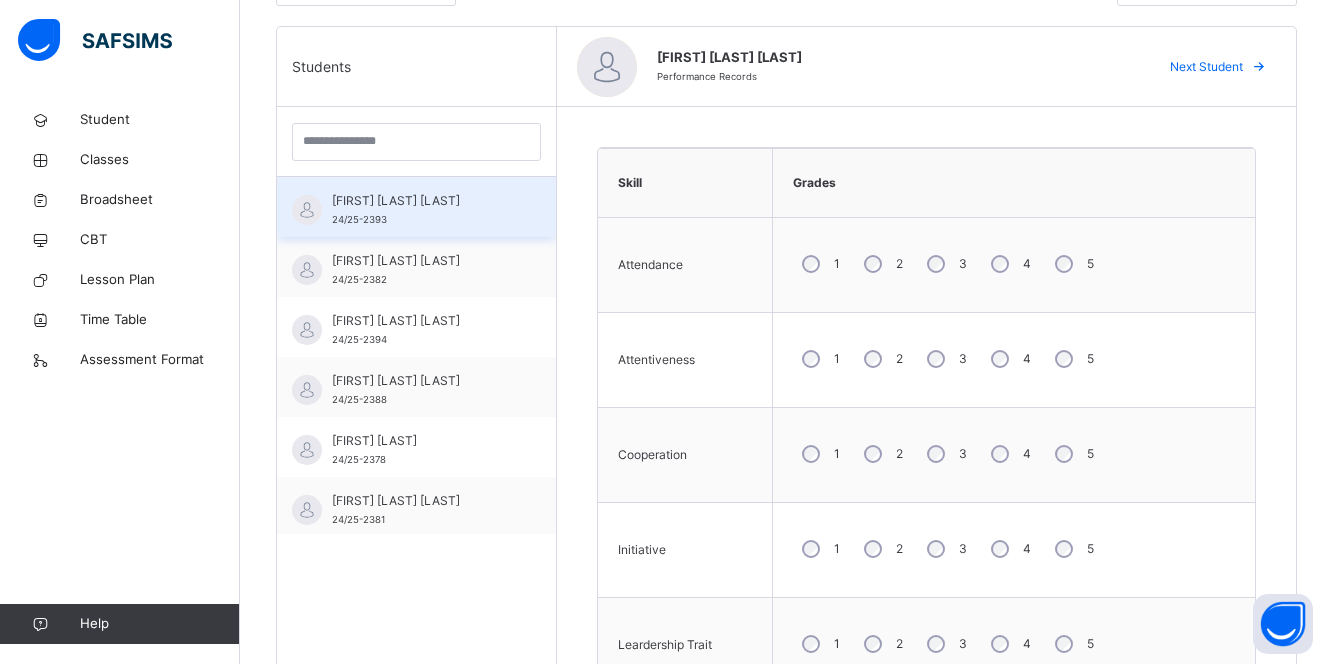 click on "[FIRST] [LAST] [LAST]" at bounding box center (421, 201) 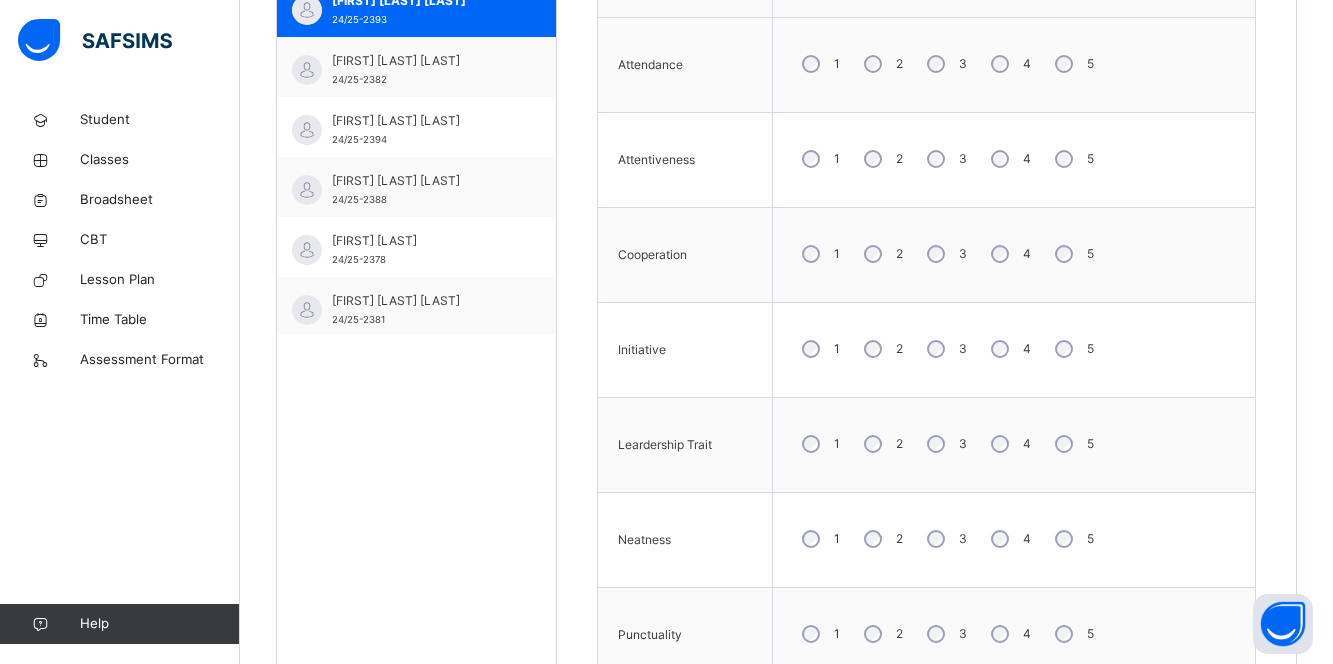 scroll, scrollTop: 989, scrollLeft: 0, axis: vertical 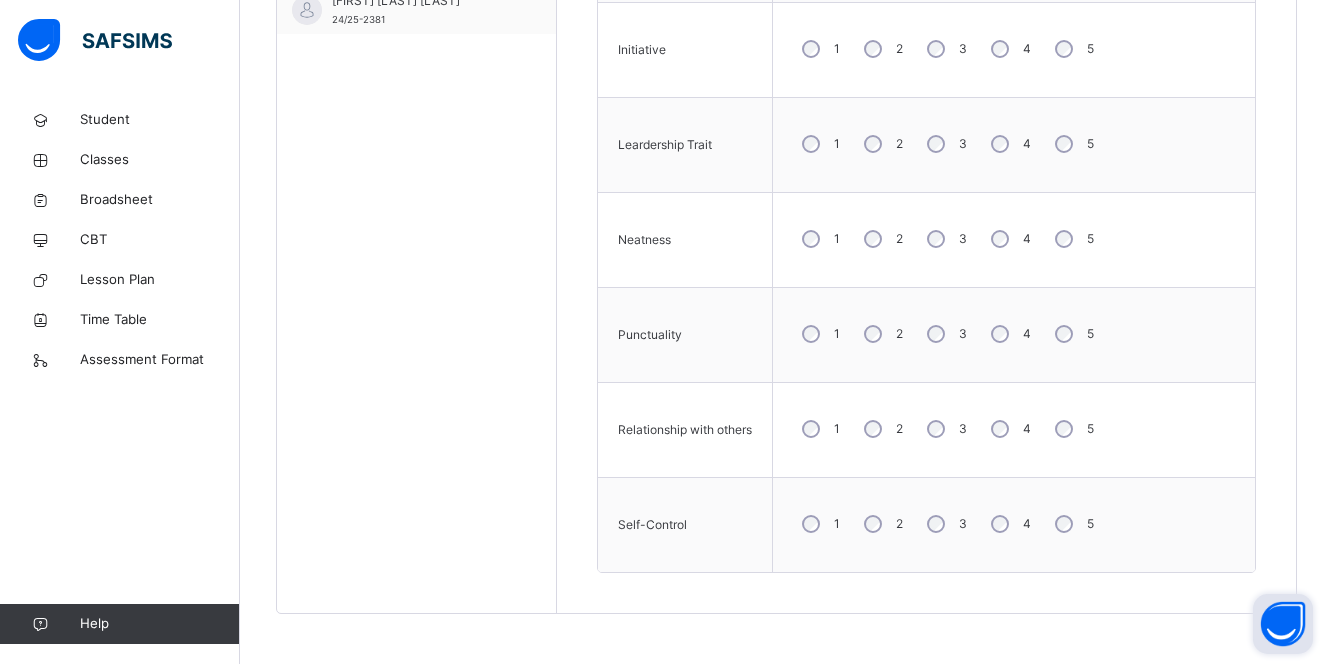 click at bounding box center (1283, 624) 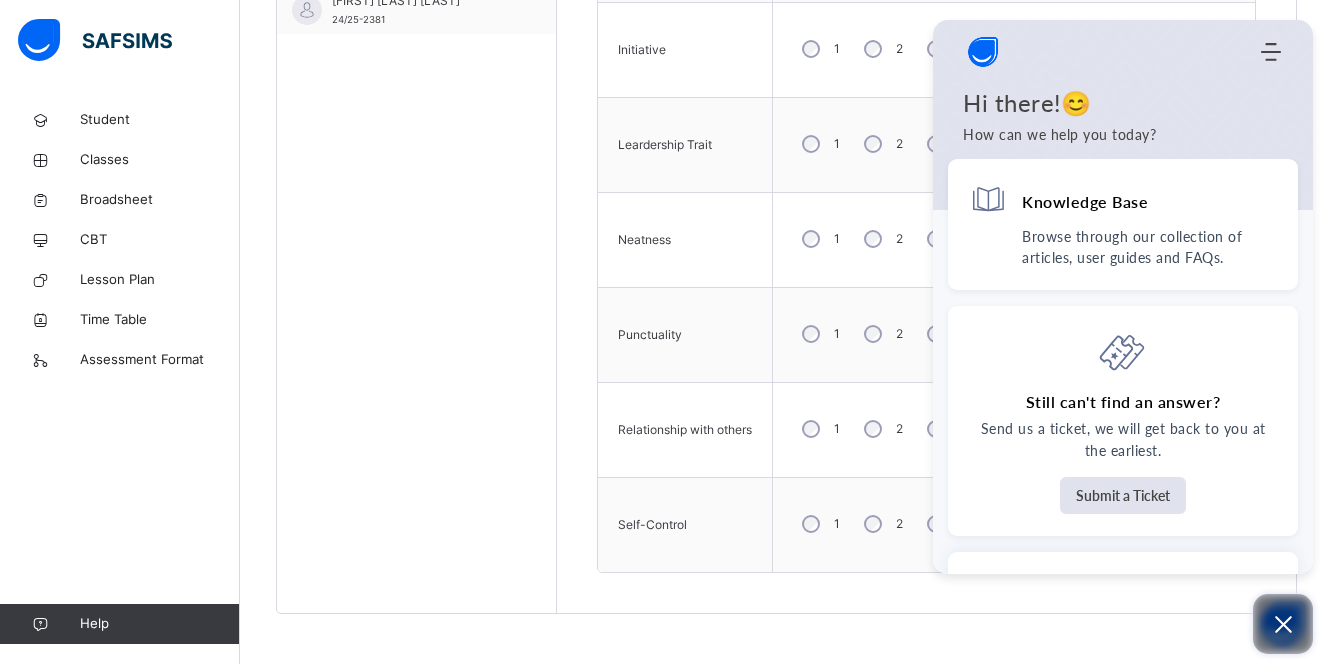 click 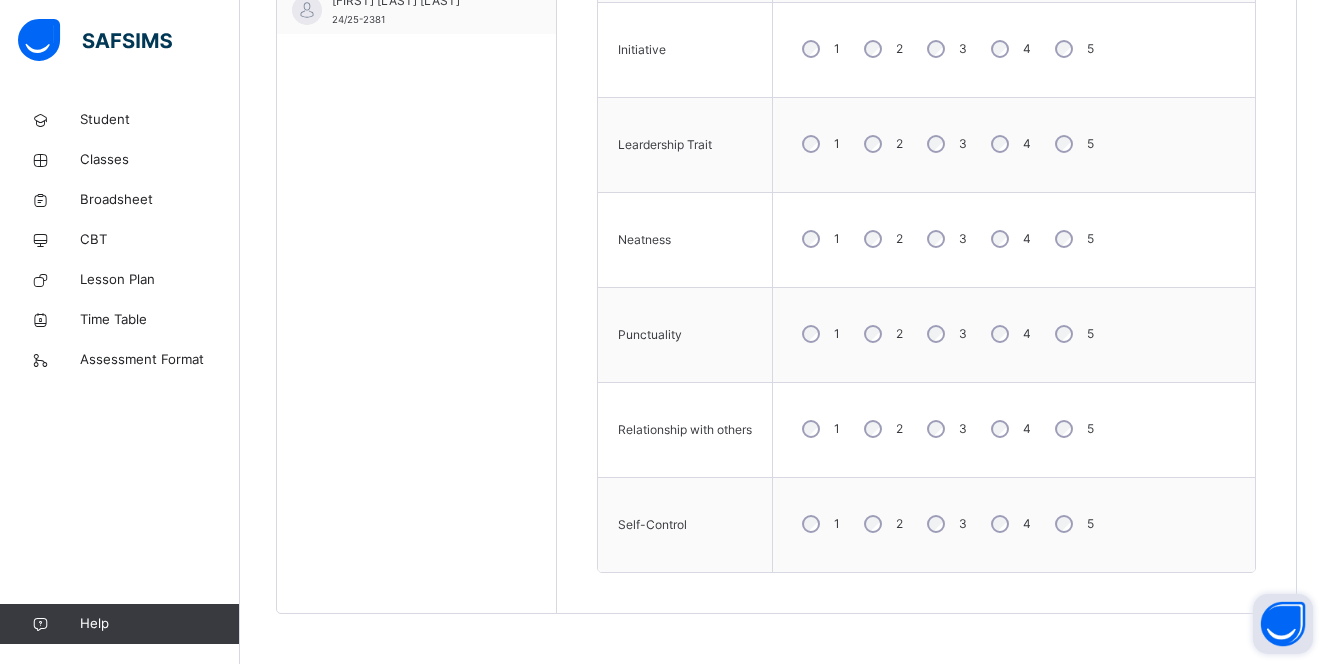 drag, startPoint x: 1279, startPoint y: 623, endPoint x: 1011, endPoint y: 594, distance: 269.56445 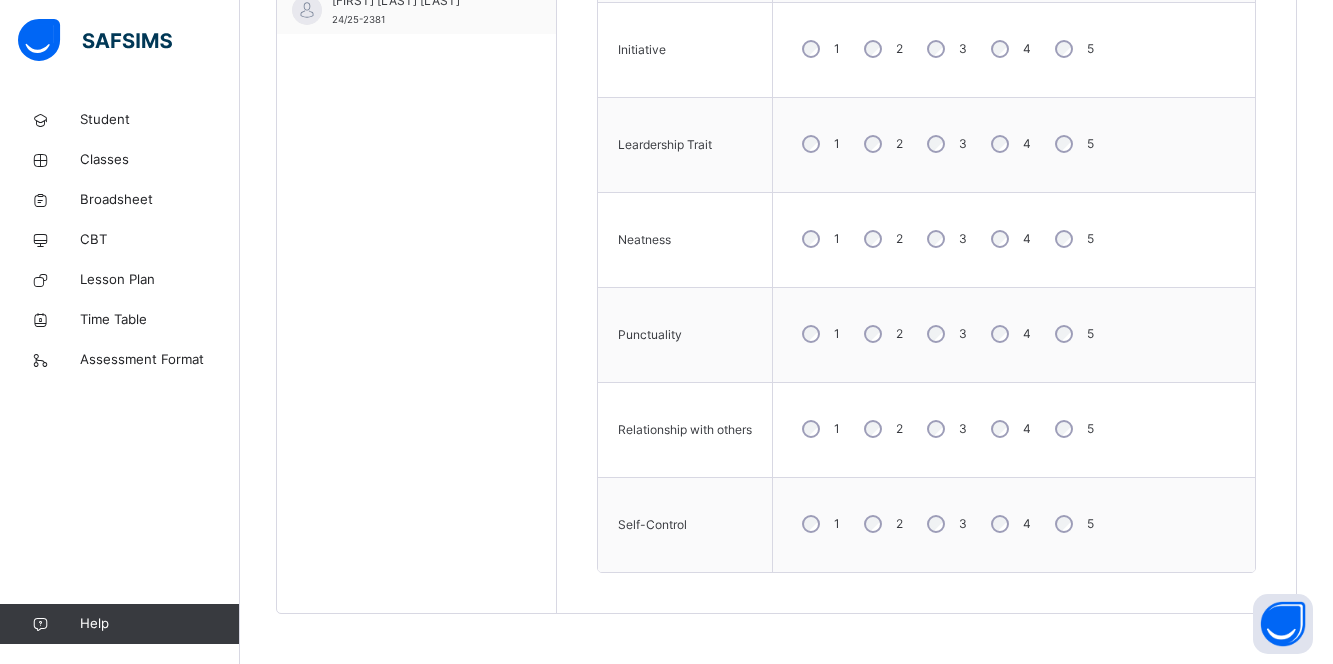 drag, startPoint x: 1281, startPoint y: 615, endPoint x: 1291, endPoint y: 490, distance: 125.39936 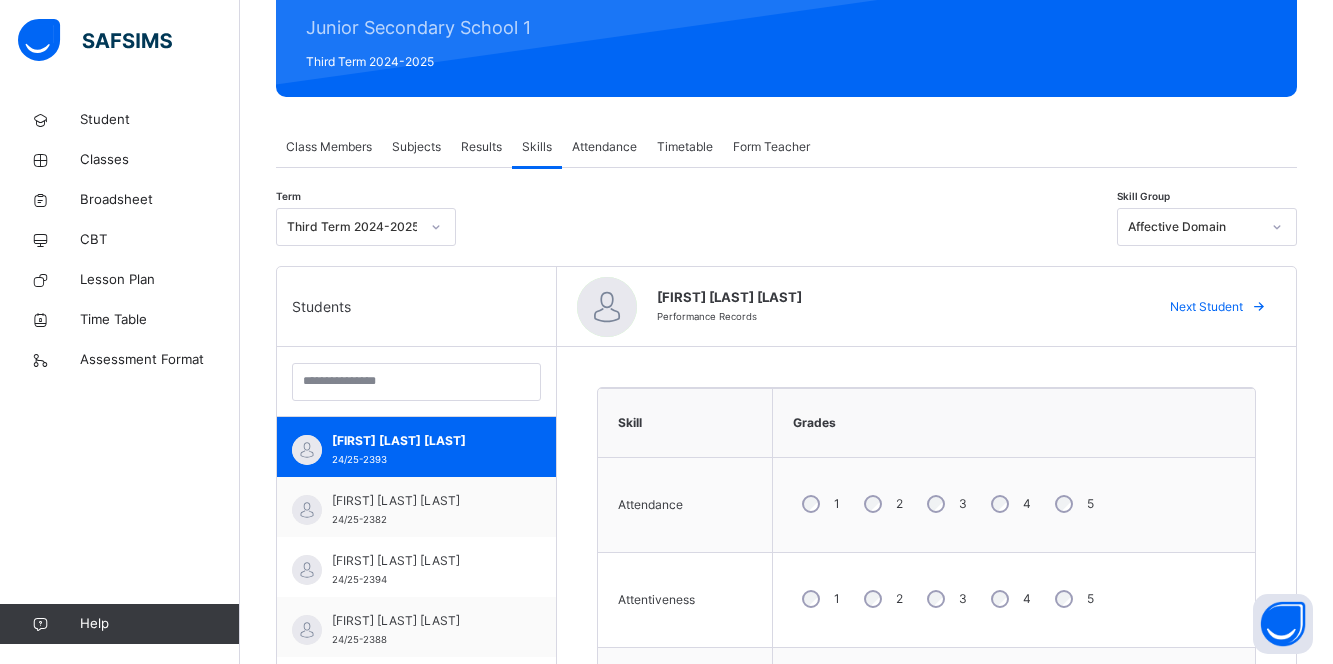 scroll, scrollTop: 300, scrollLeft: 0, axis: vertical 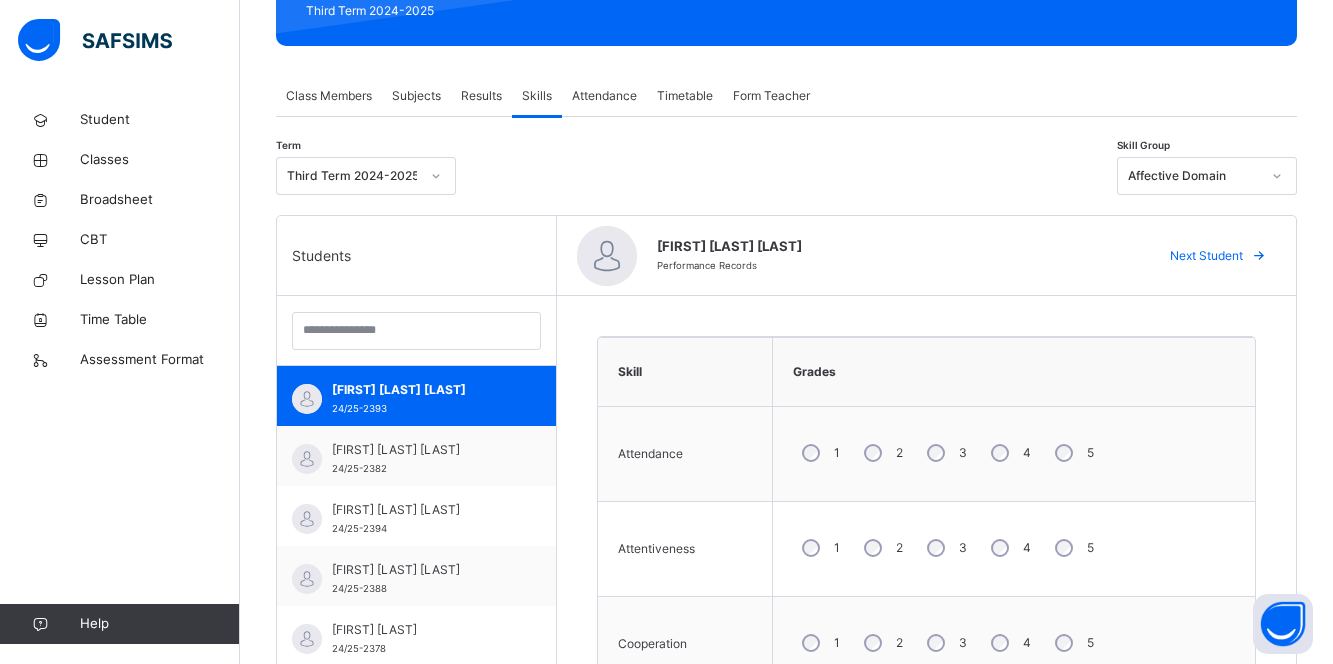 click on "Results" at bounding box center (481, 96) 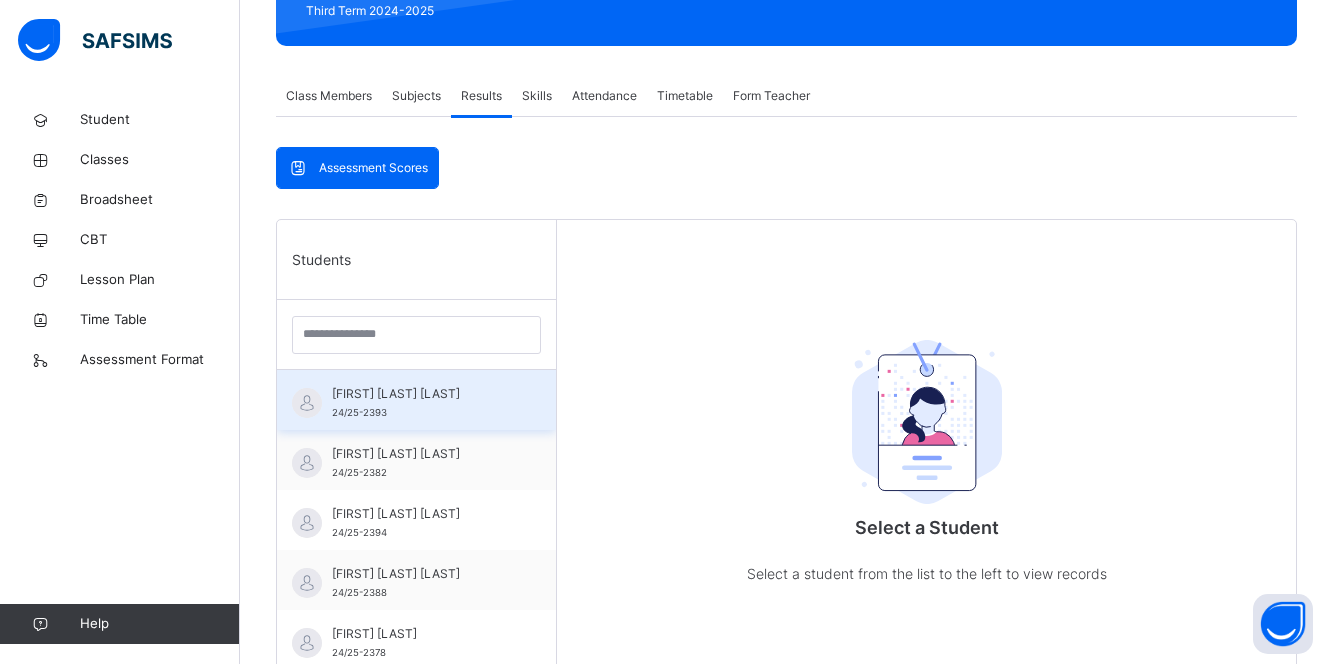 click on "[FIRST] [LAST] [LAST]" at bounding box center [421, 394] 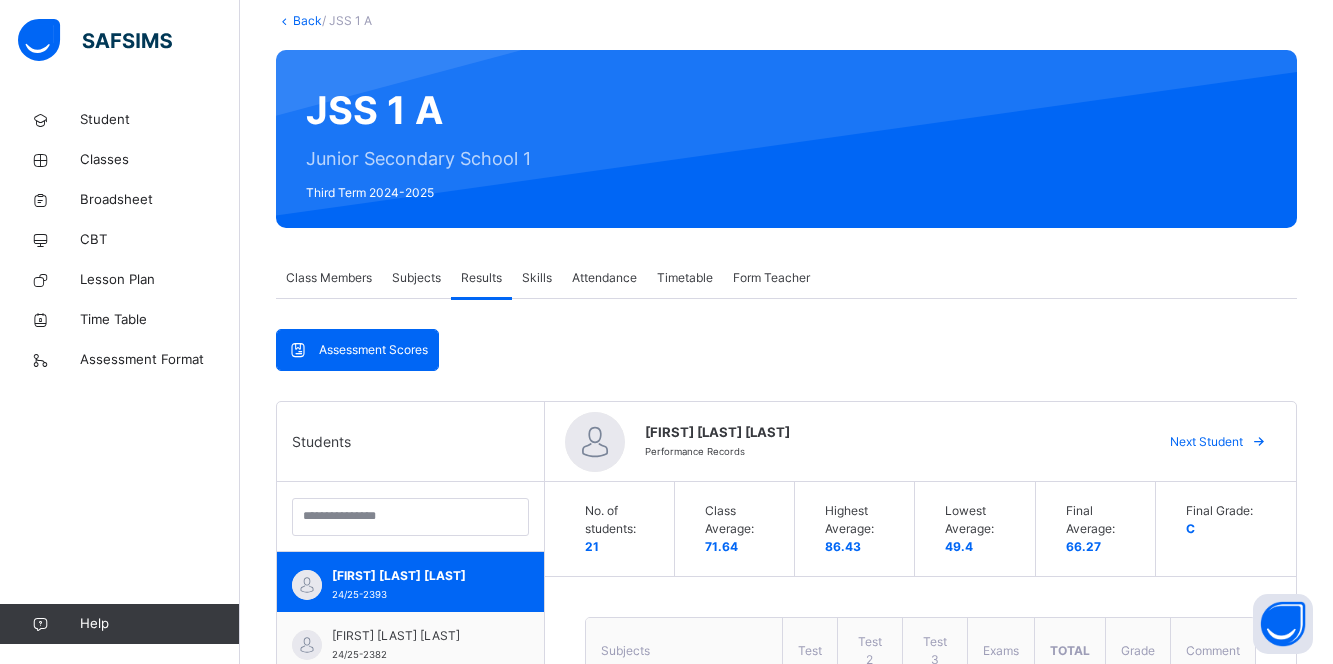 scroll, scrollTop: 0, scrollLeft: 0, axis: both 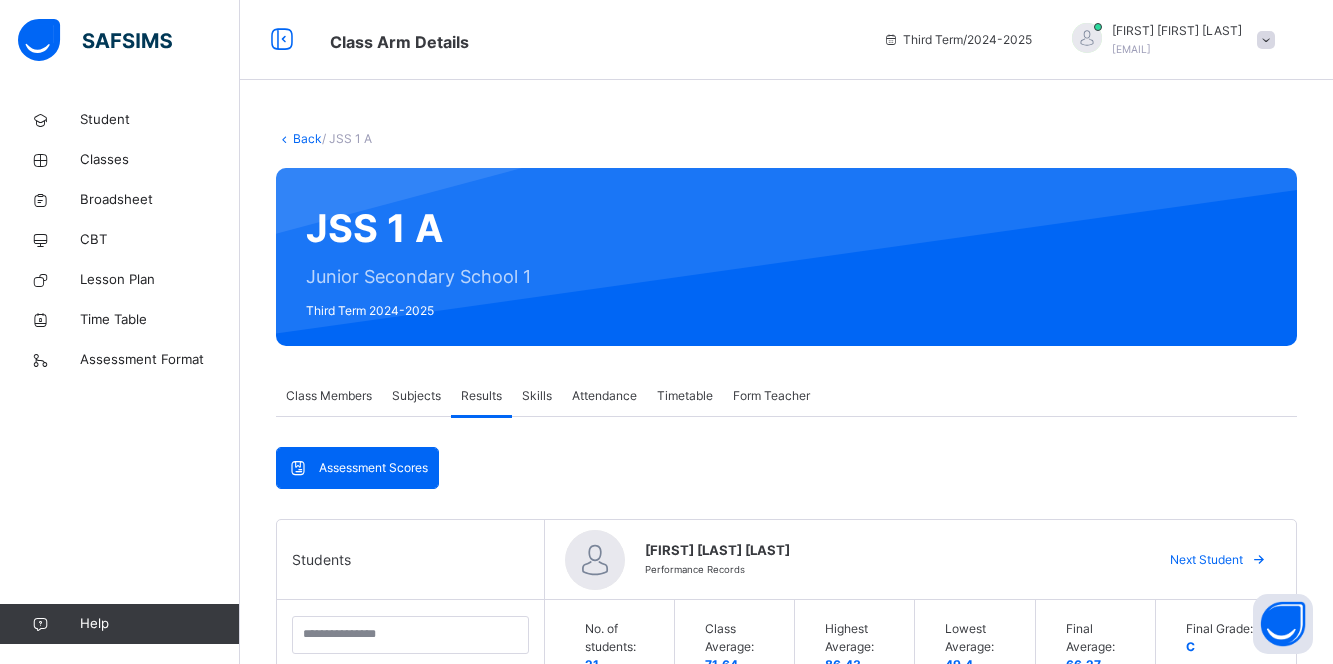 click on "Skills" at bounding box center (537, 396) 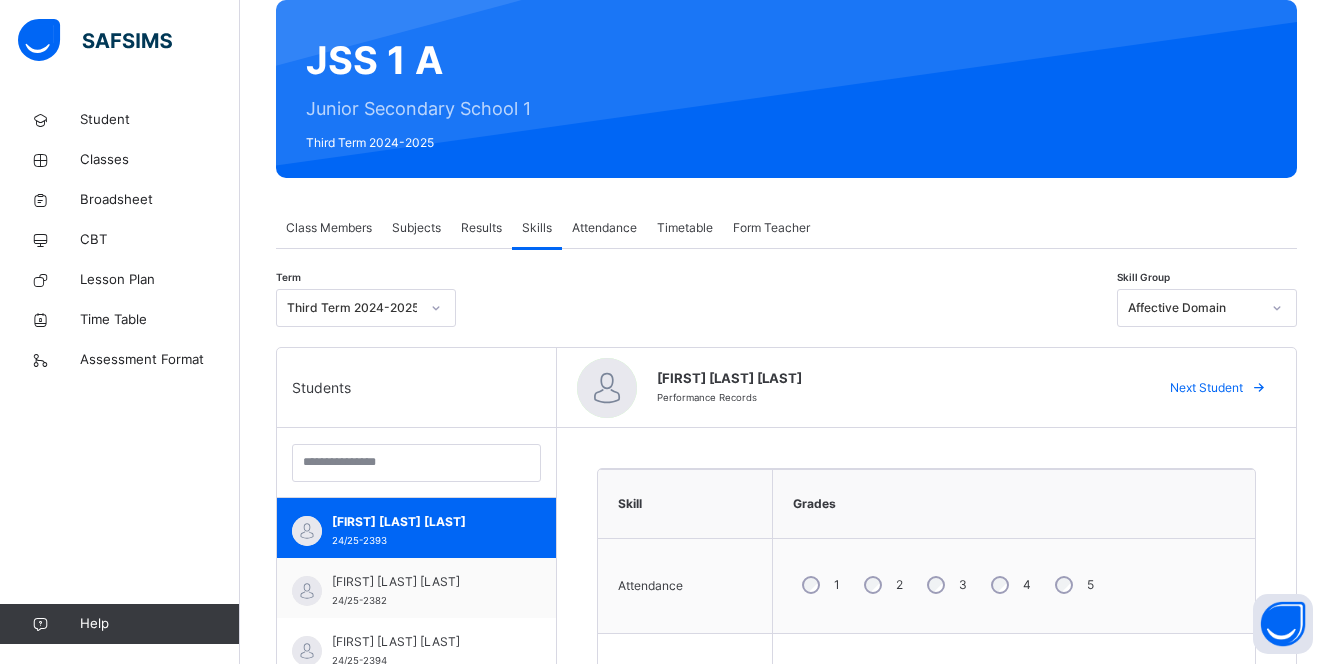 scroll, scrollTop: 400, scrollLeft: 0, axis: vertical 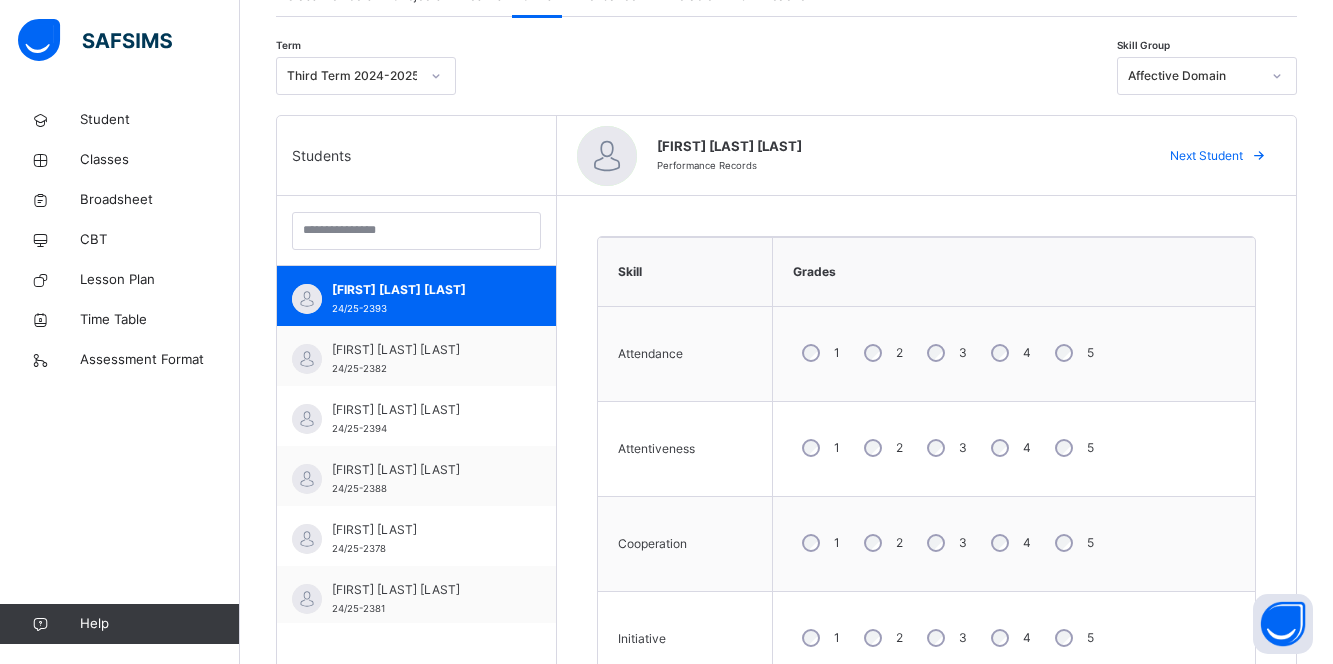 click on "Affective Domain" at bounding box center (1194, 76) 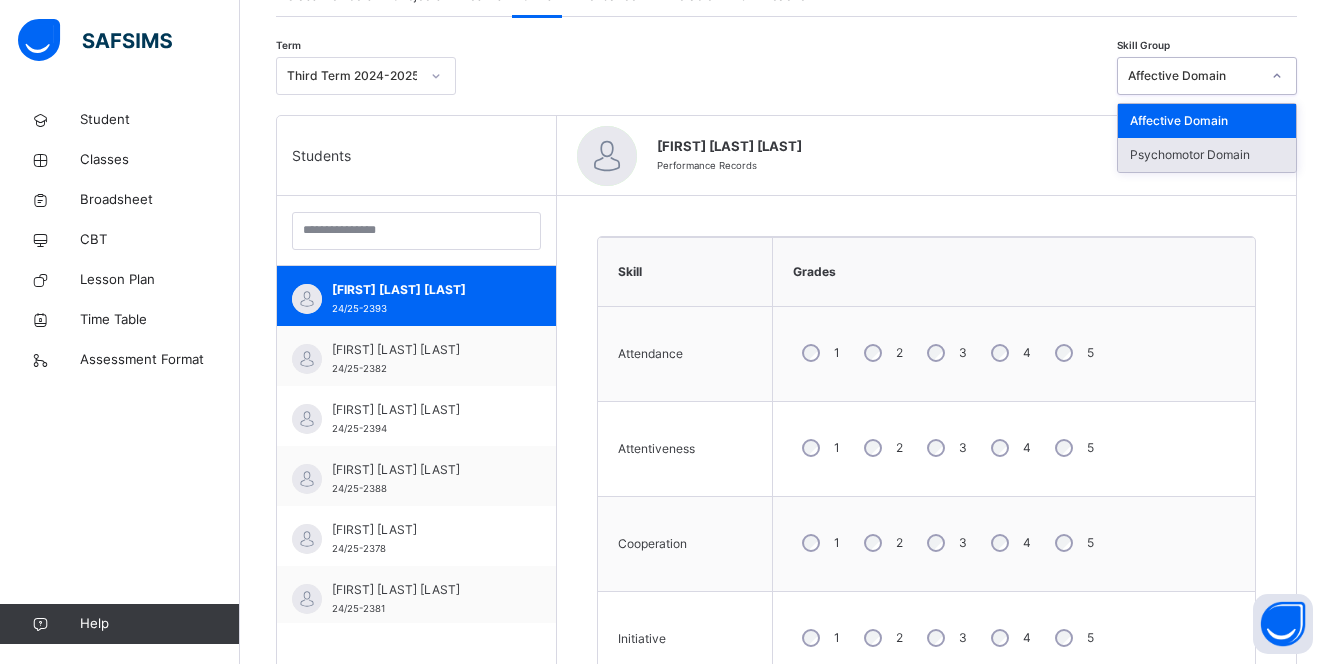 click on "Psychomotor Domain" at bounding box center (1207, 155) 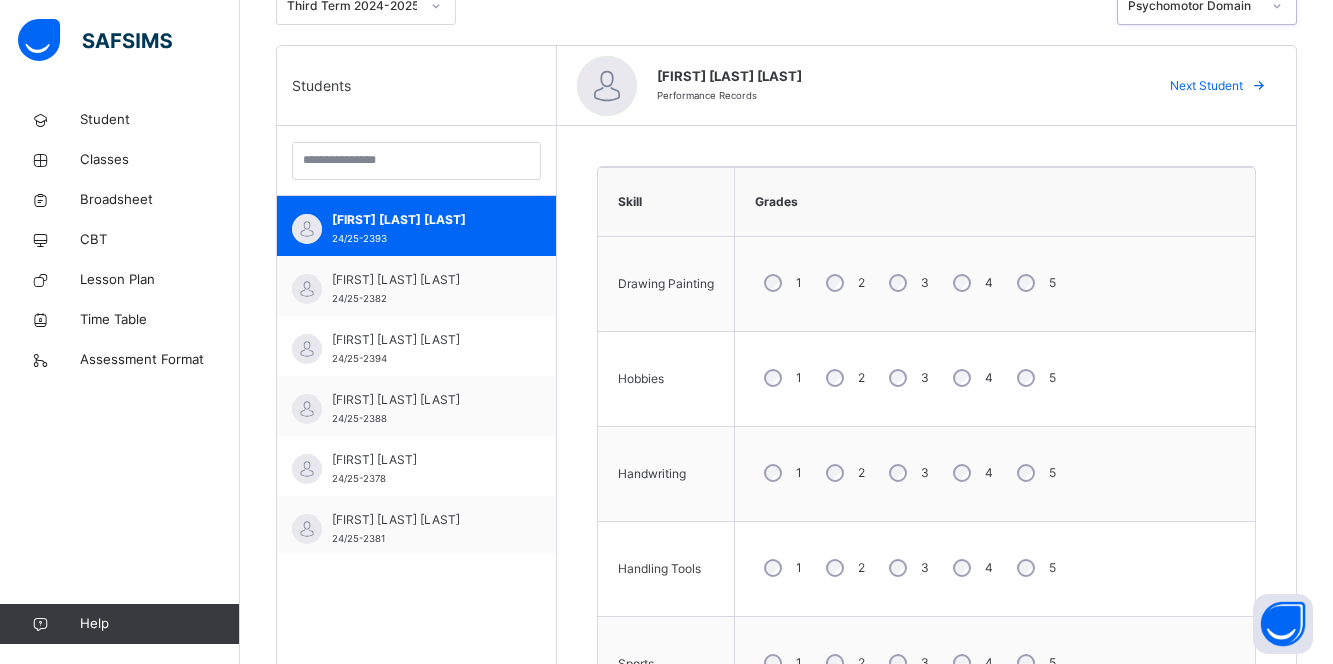 scroll, scrollTop: 504, scrollLeft: 0, axis: vertical 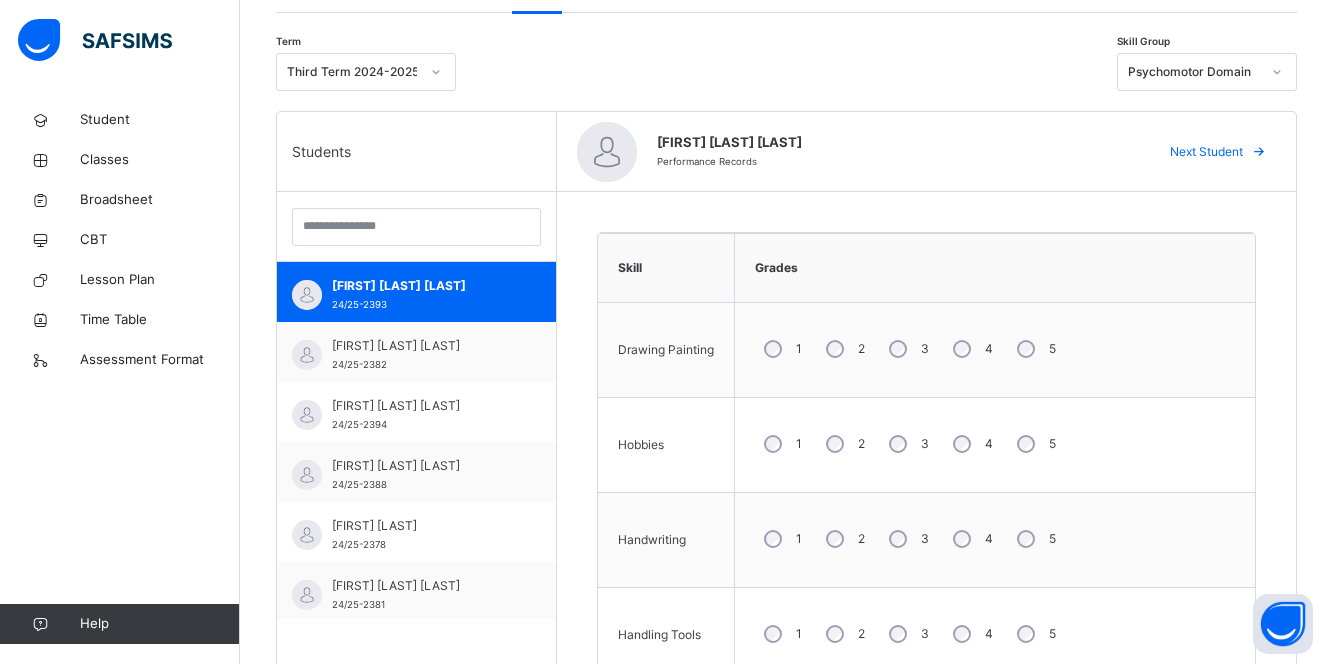 click on "Next Student" at bounding box center [1206, 152] 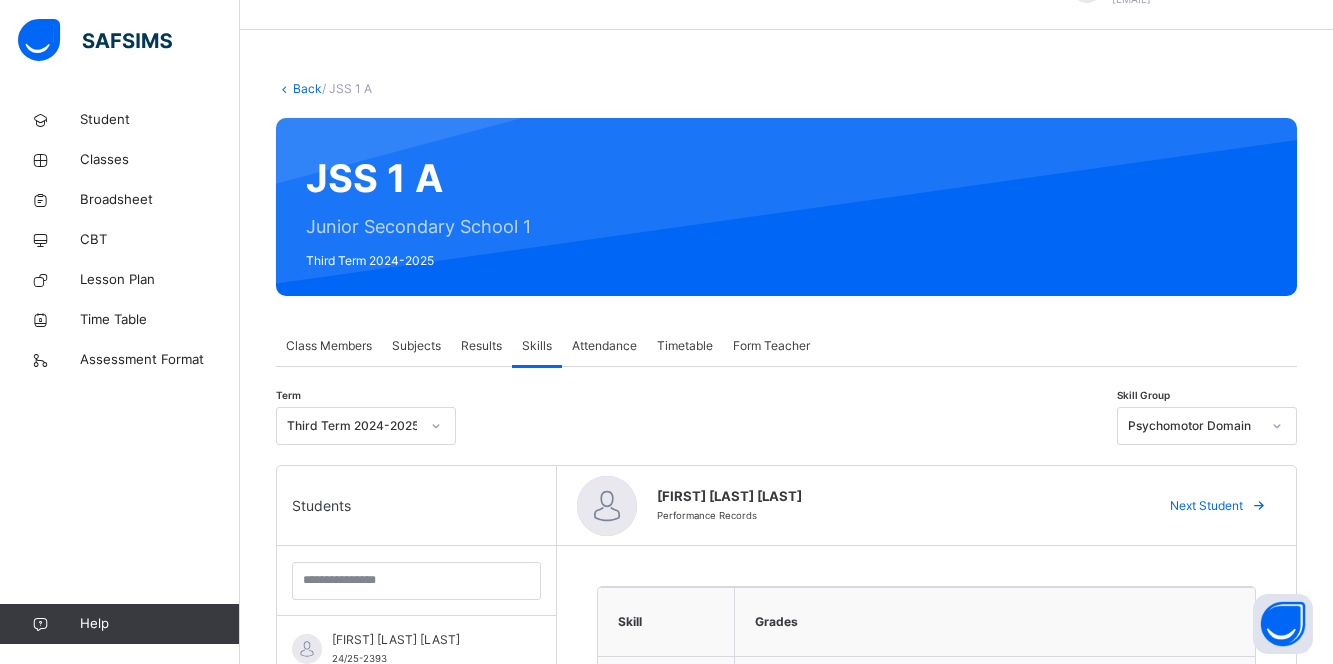 scroll, scrollTop: 0, scrollLeft: 0, axis: both 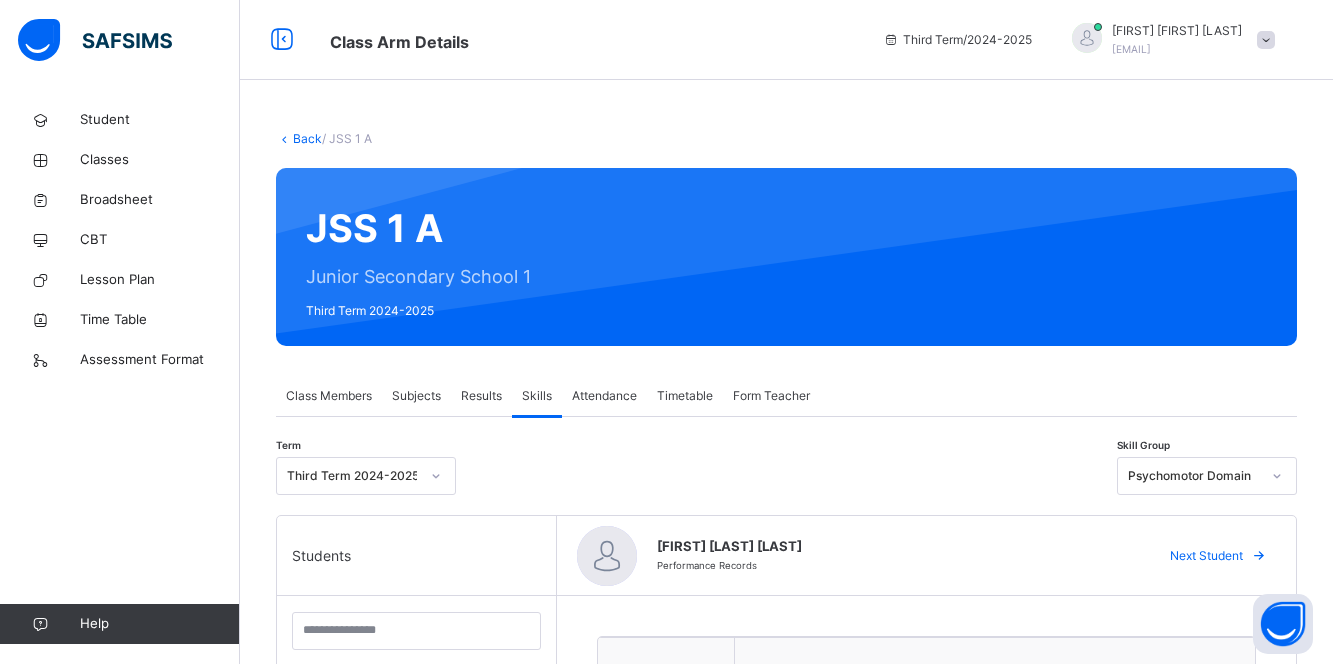 click on "Results" at bounding box center [481, 396] 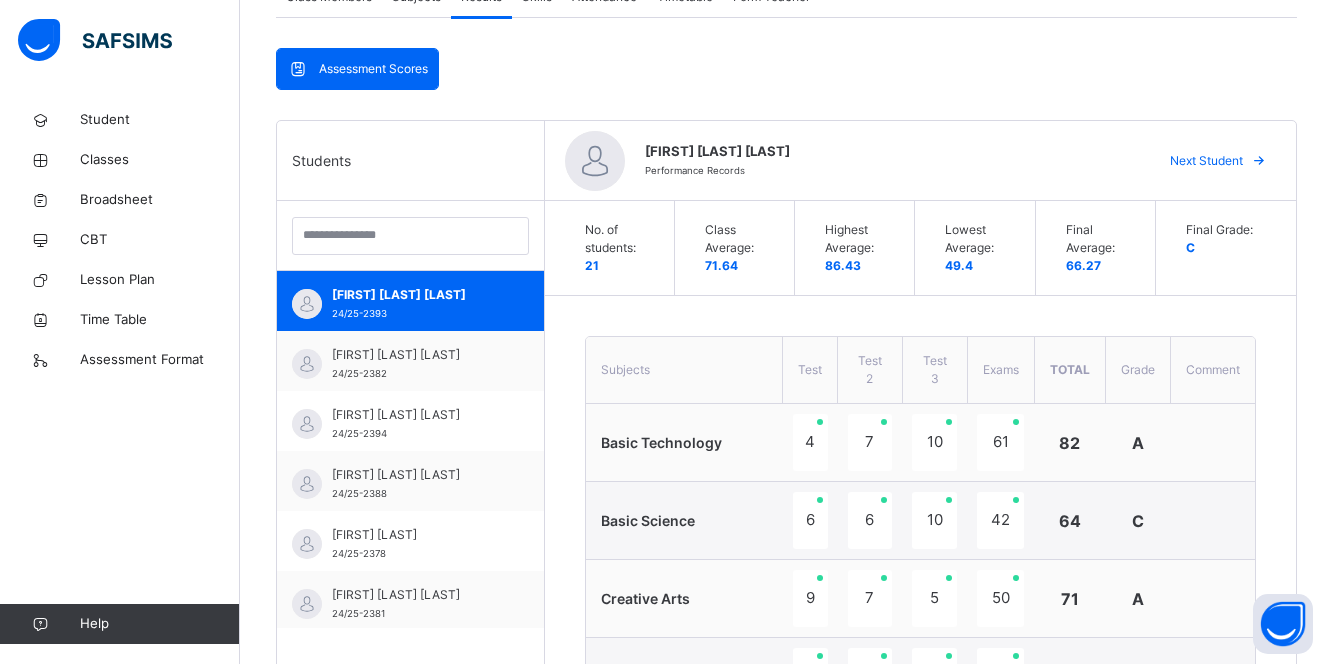 scroll, scrollTop: 400, scrollLeft: 0, axis: vertical 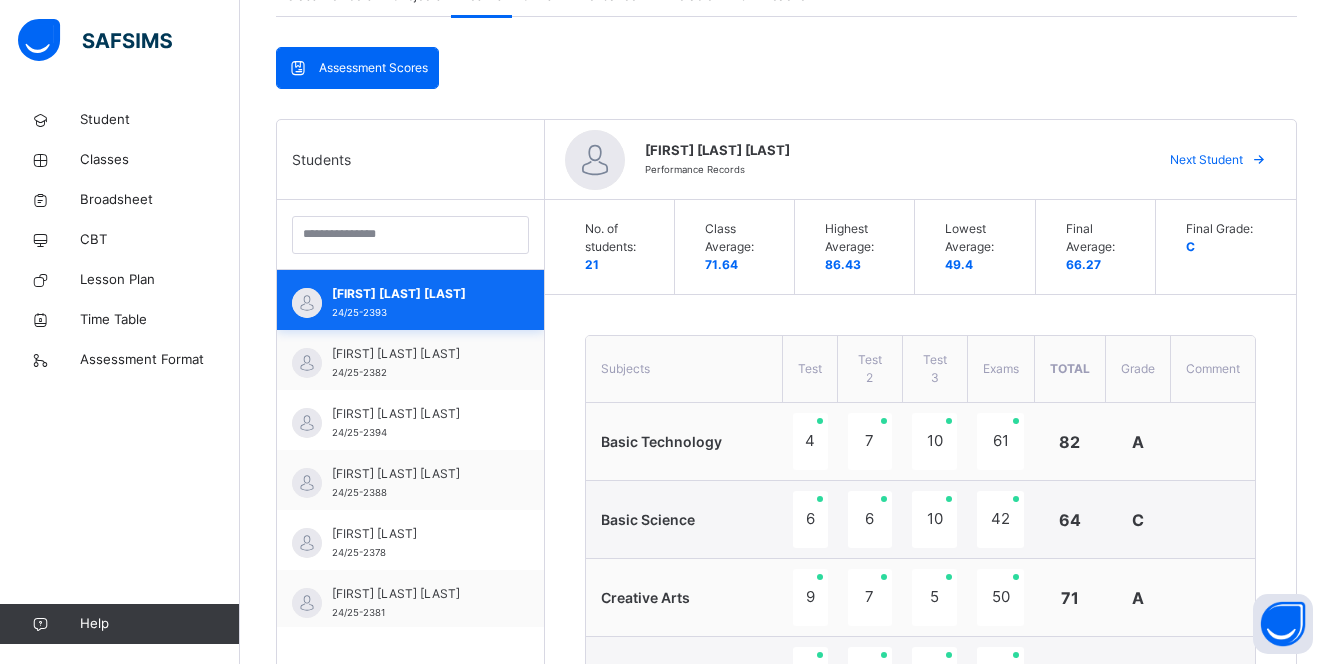 drag, startPoint x: 420, startPoint y: 289, endPoint x: 463, endPoint y: 276, distance: 44.922153 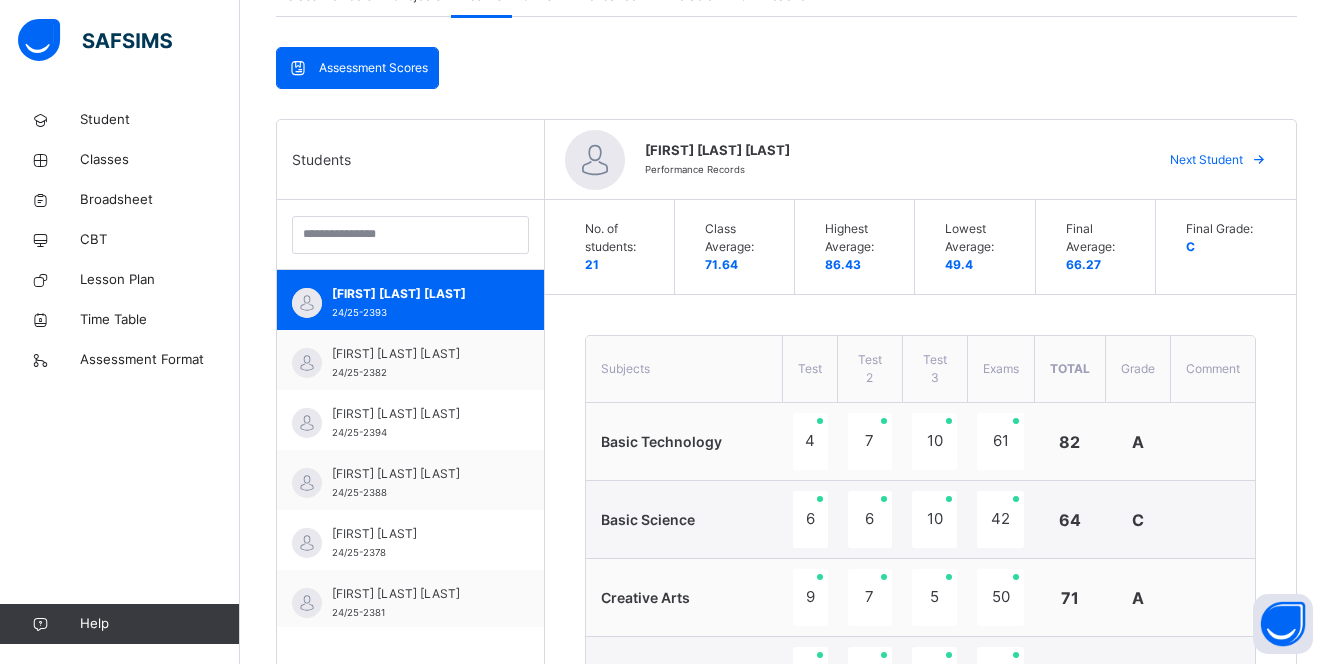 click on "Assessment Scores" at bounding box center [373, 68] 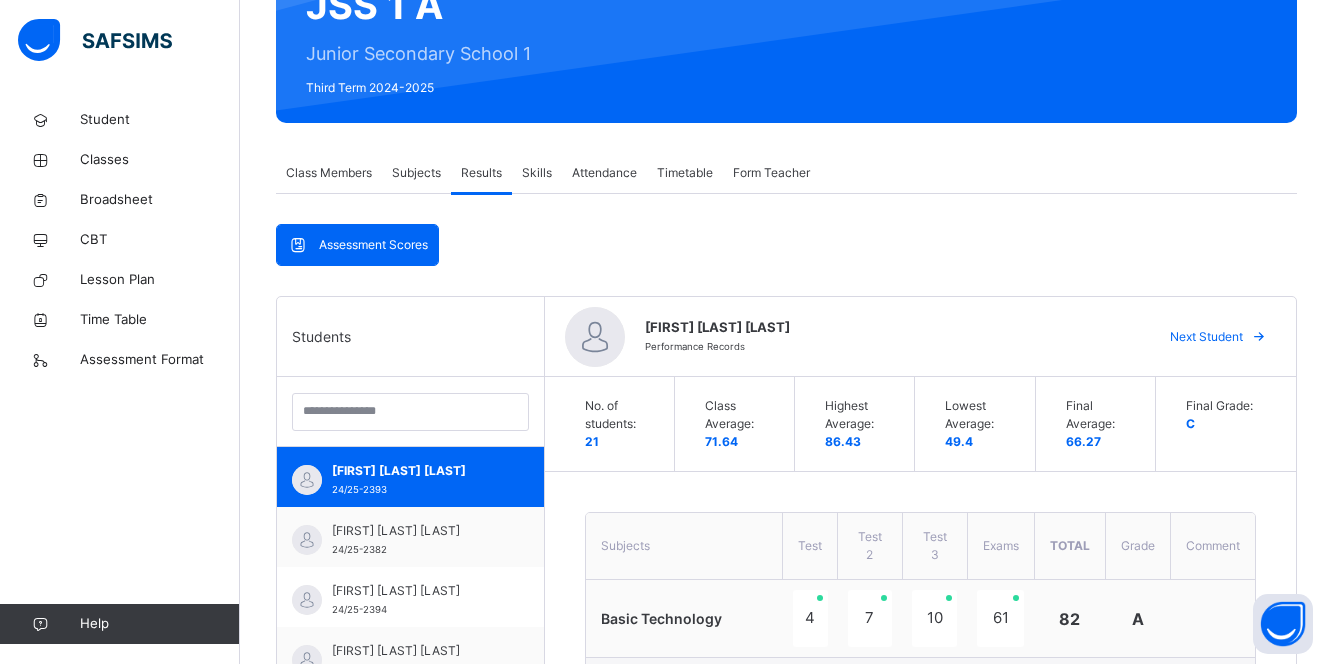 scroll, scrollTop: 200, scrollLeft: 0, axis: vertical 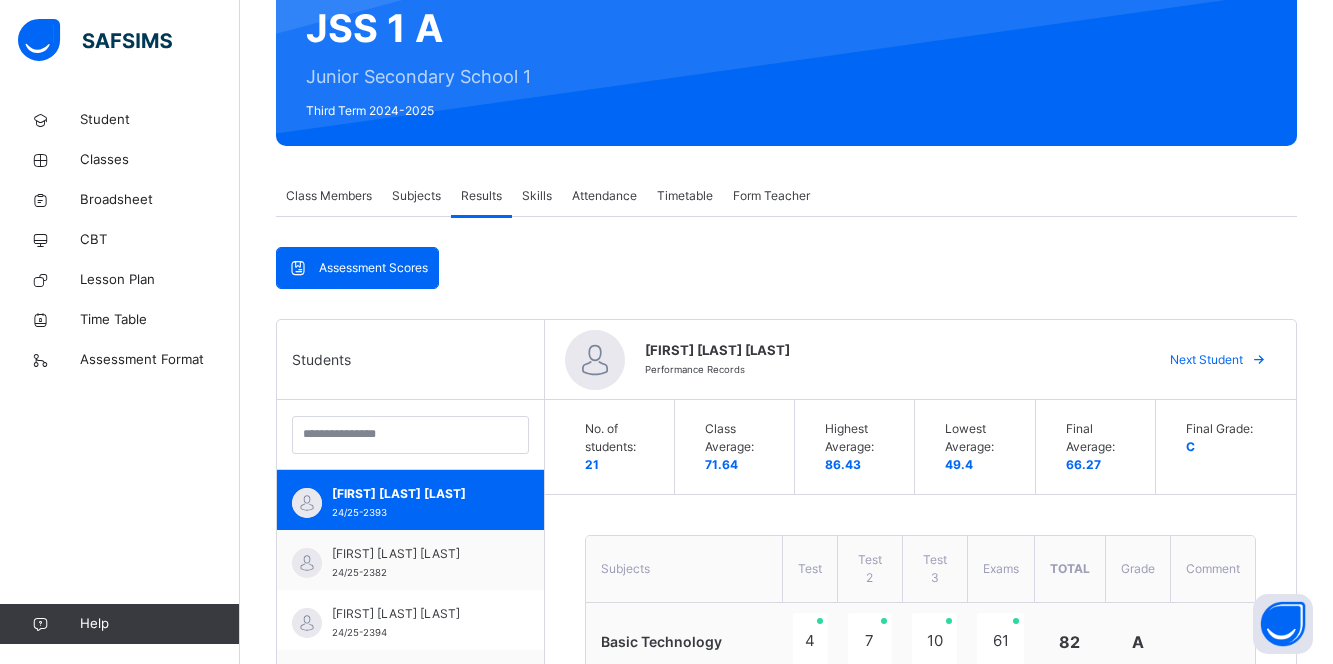 click on "Assessment Scores" at bounding box center (373, 268) 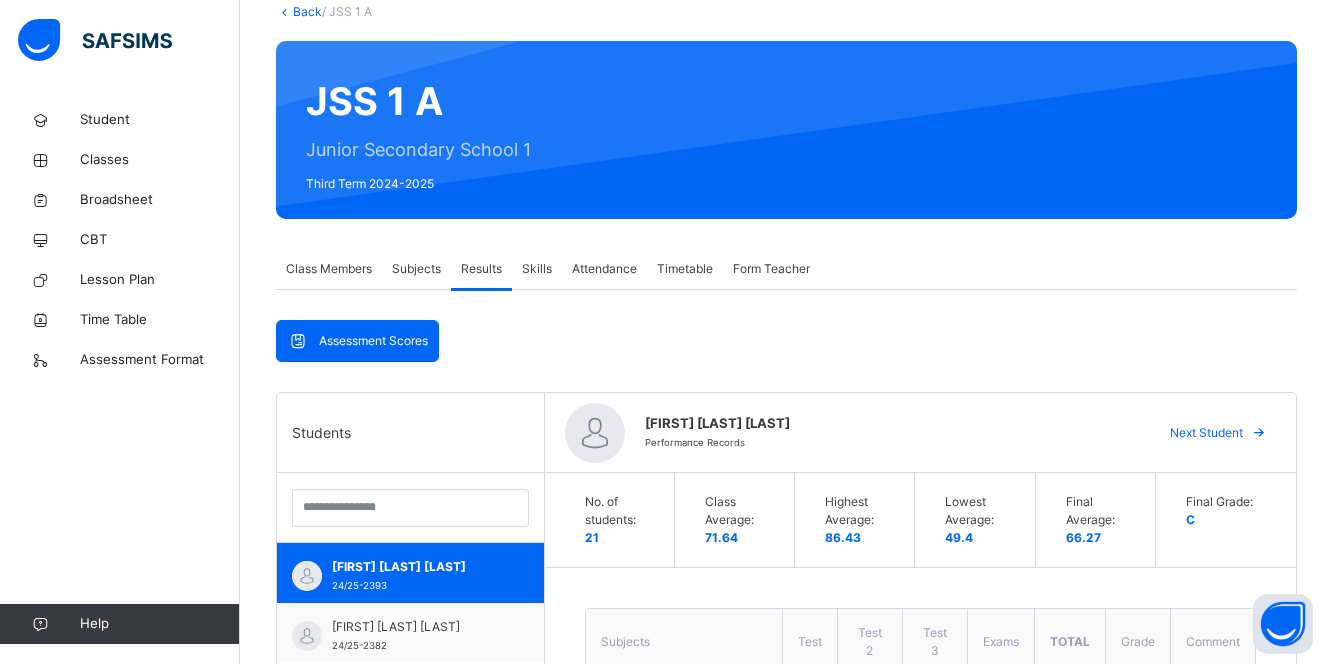 scroll, scrollTop: 100, scrollLeft: 0, axis: vertical 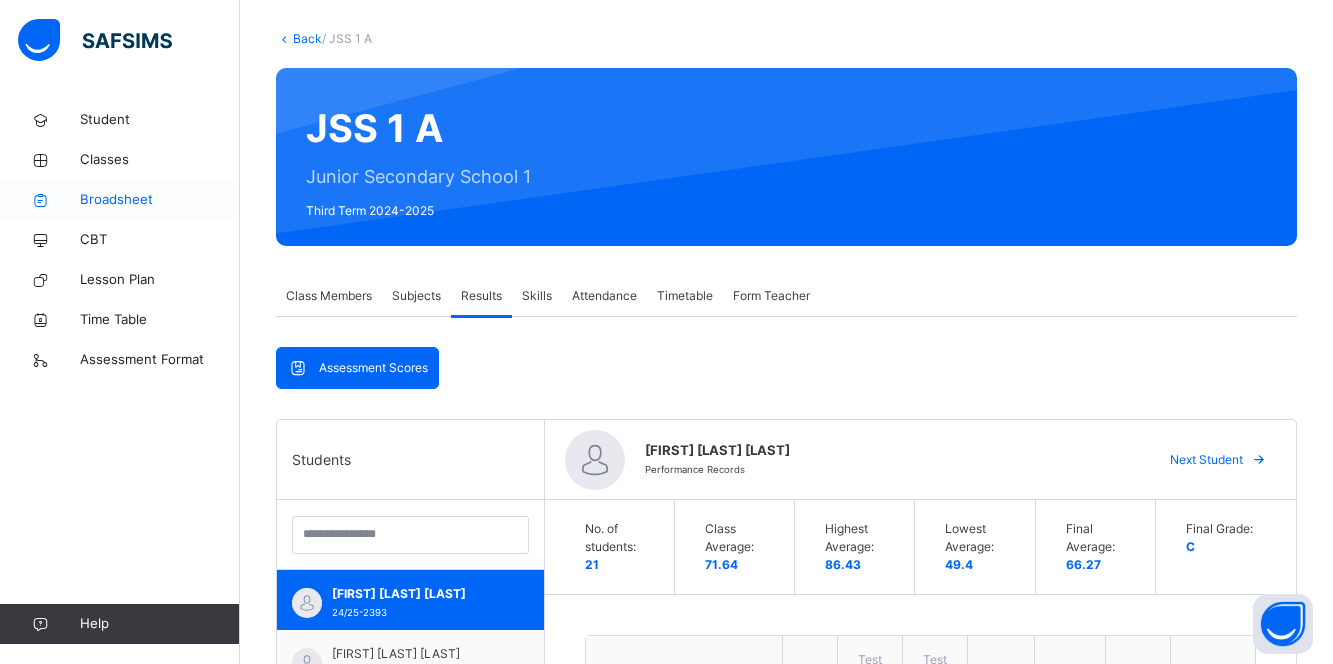 click on "Broadsheet" at bounding box center [160, 200] 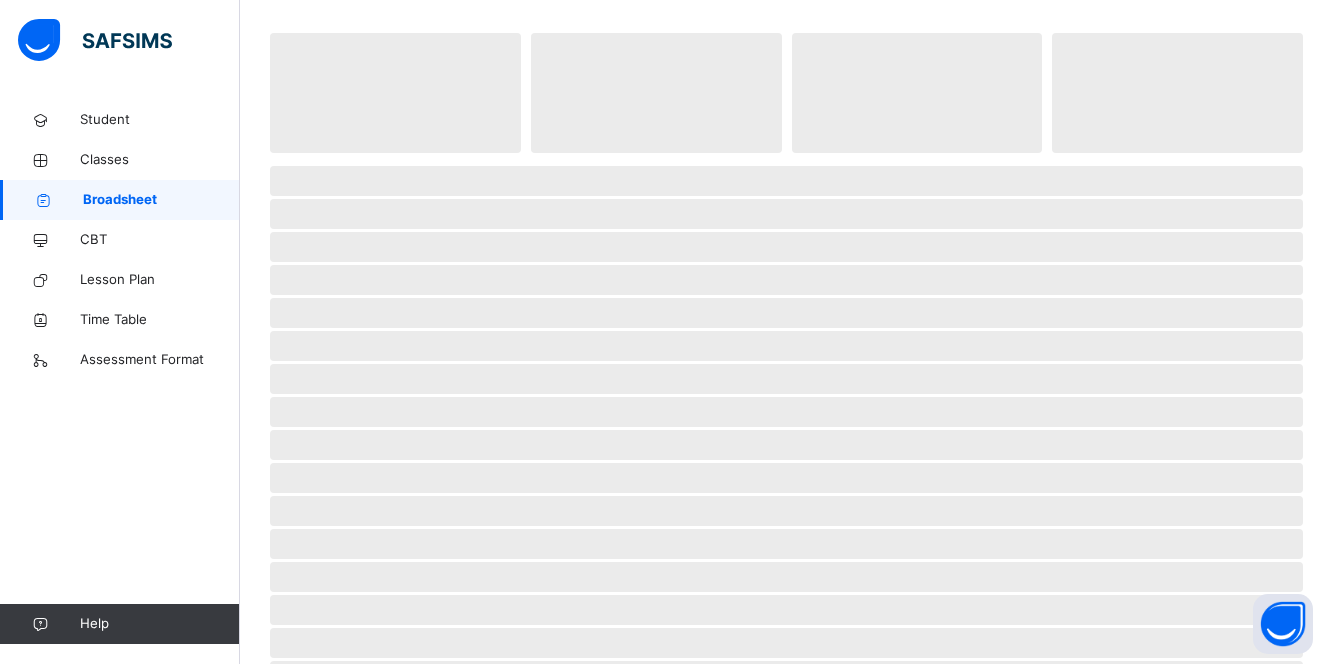 scroll, scrollTop: 0, scrollLeft: 0, axis: both 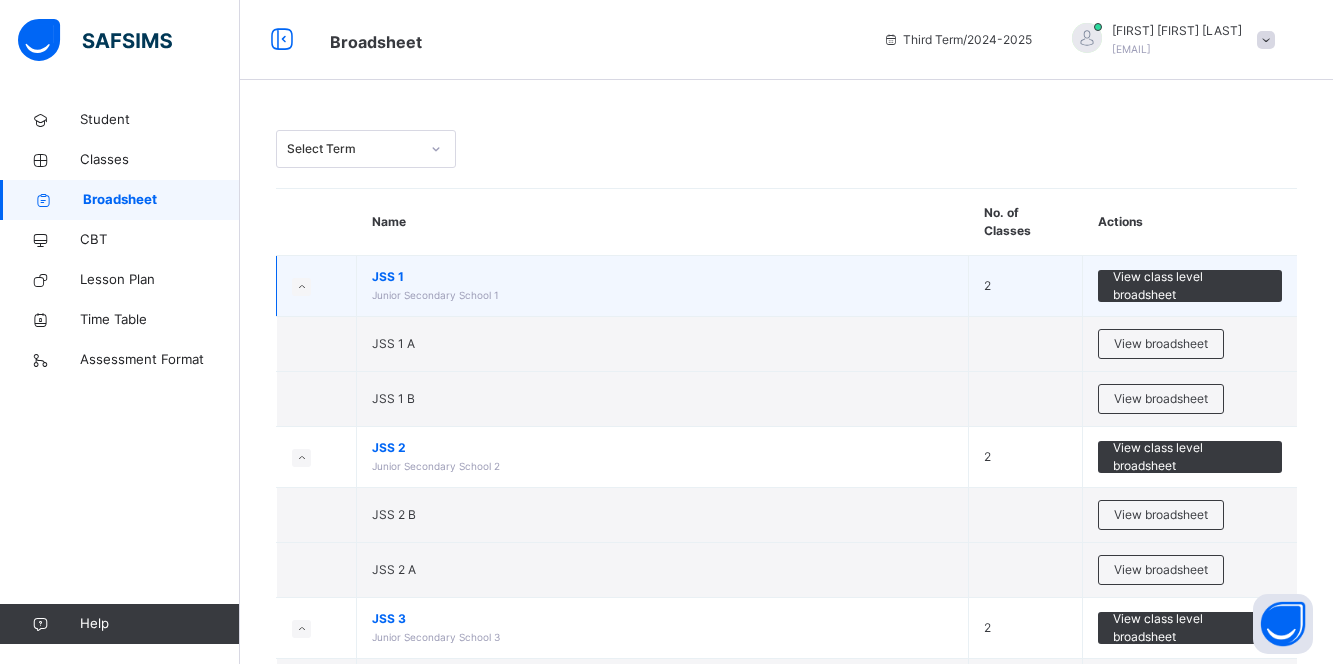 click on "Junior Secondary School 1" at bounding box center (435, 295) 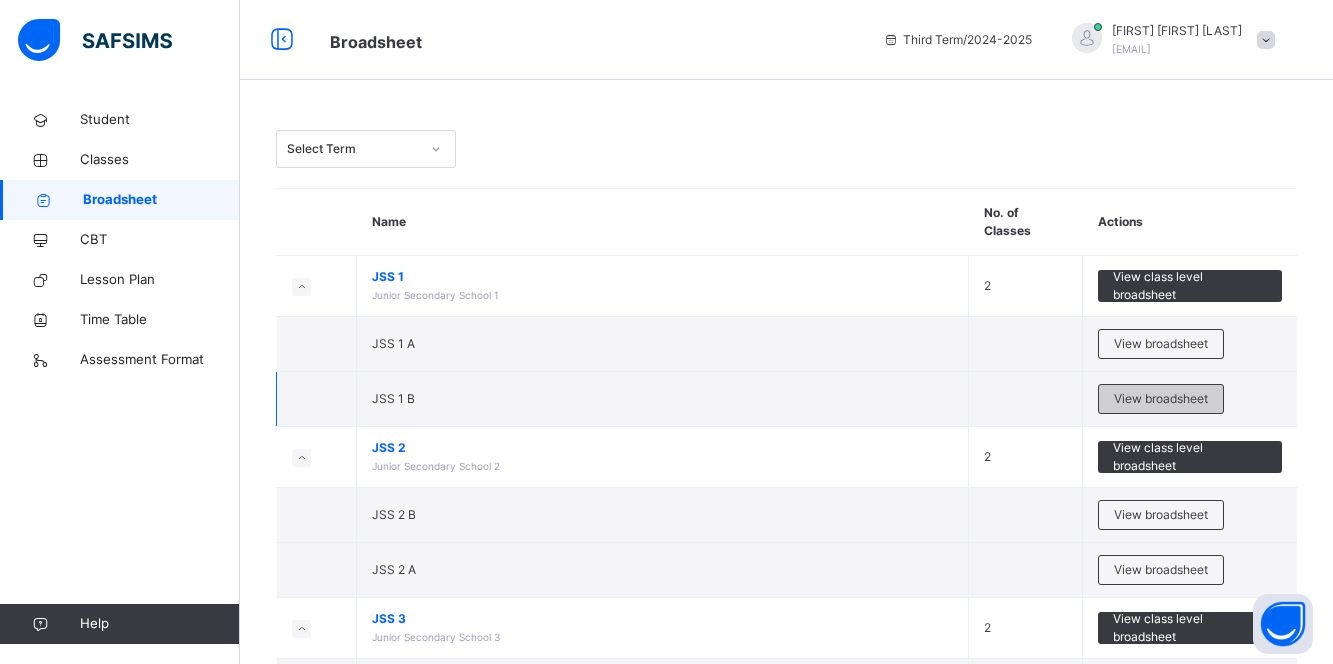 click on "View broadsheet" at bounding box center [1161, 399] 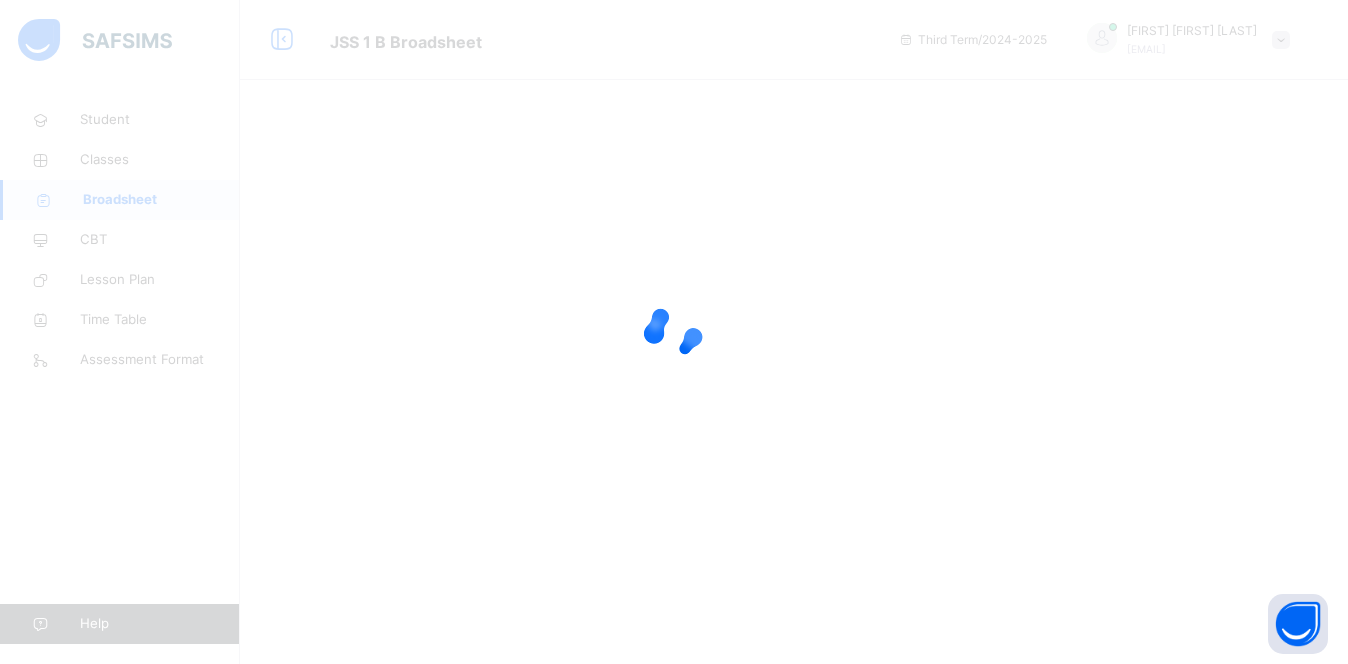 click at bounding box center (674, 332) 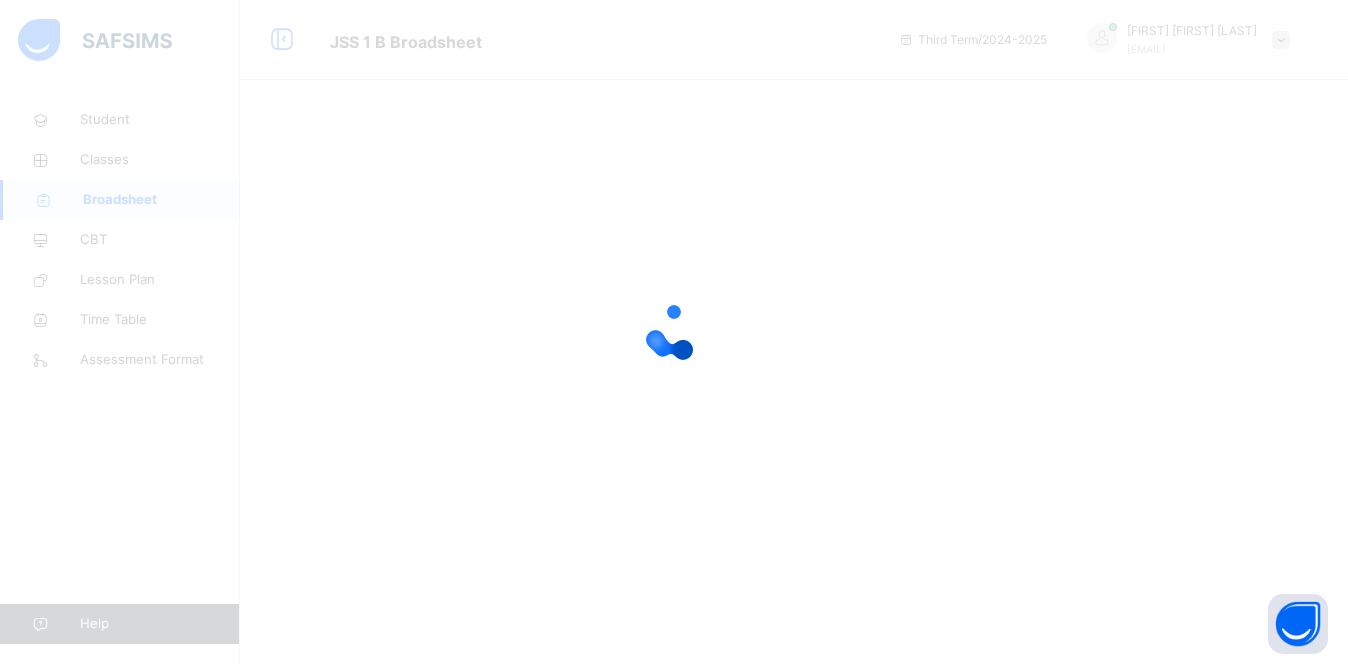 click at bounding box center [674, 332] 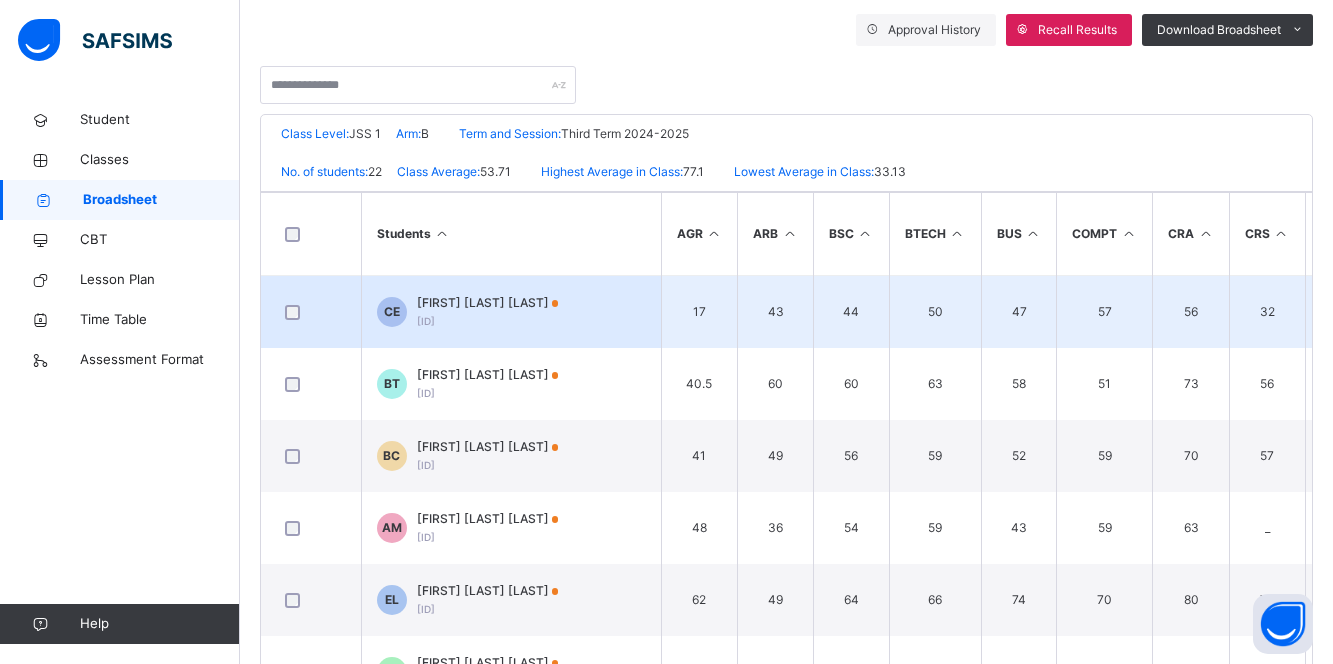 scroll, scrollTop: 400, scrollLeft: 0, axis: vertical 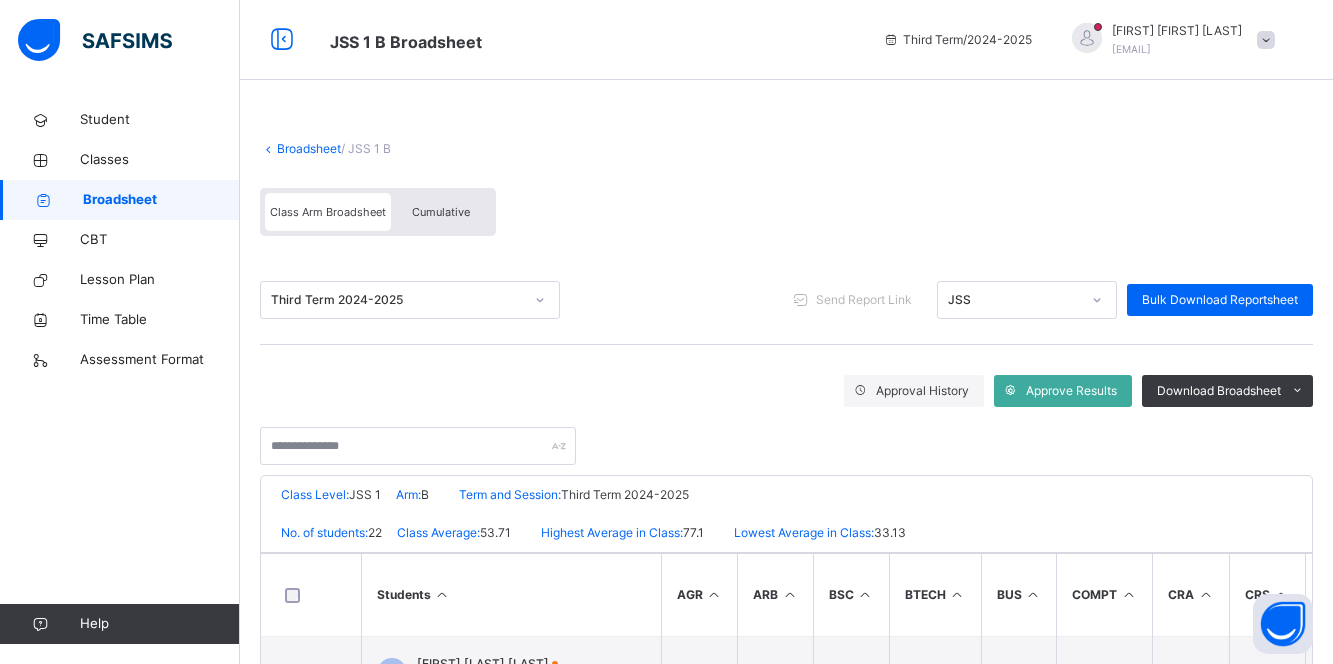 click on "Broadsheet" at bounding box center (309, 148) 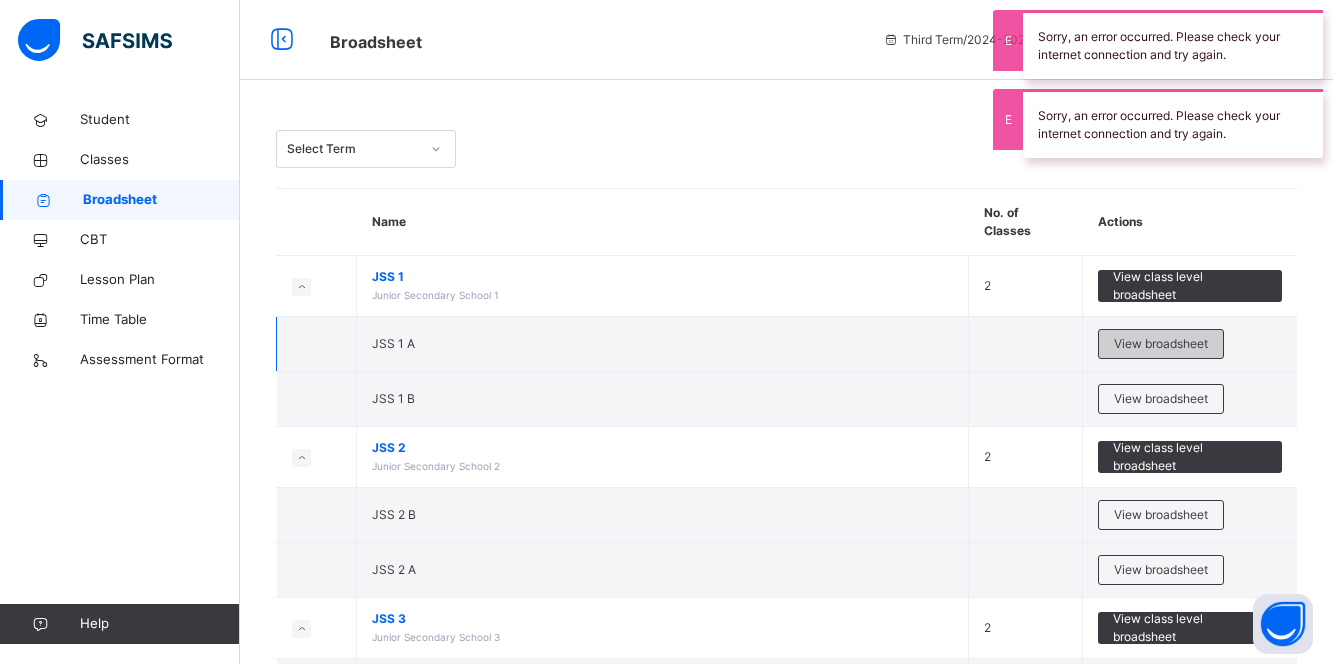click on "View broadsheet" at bounding box center (1161, 344) 